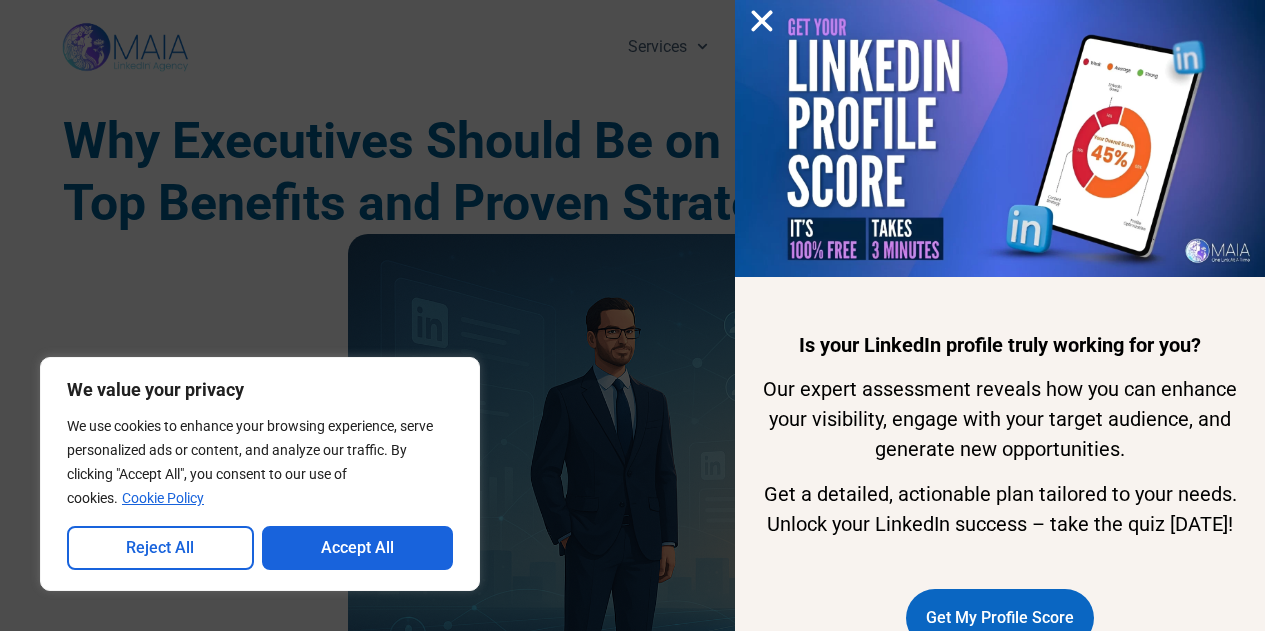 scroll, scrollTop: 0, scrollLeft: 0, axis: both 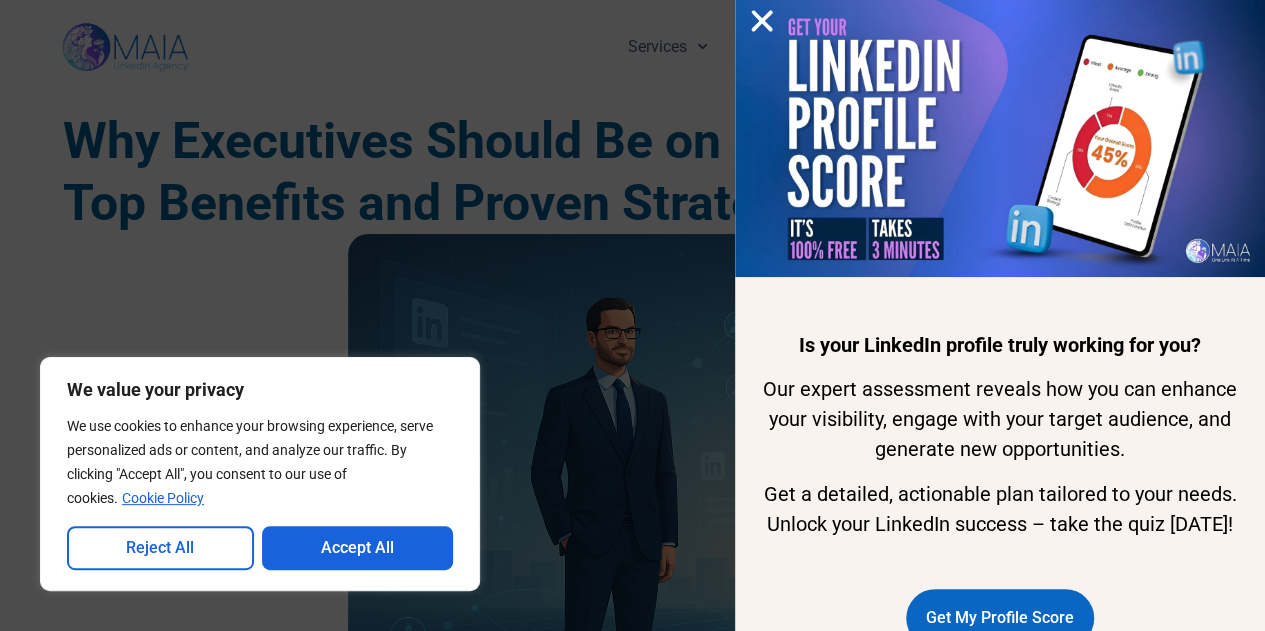 click 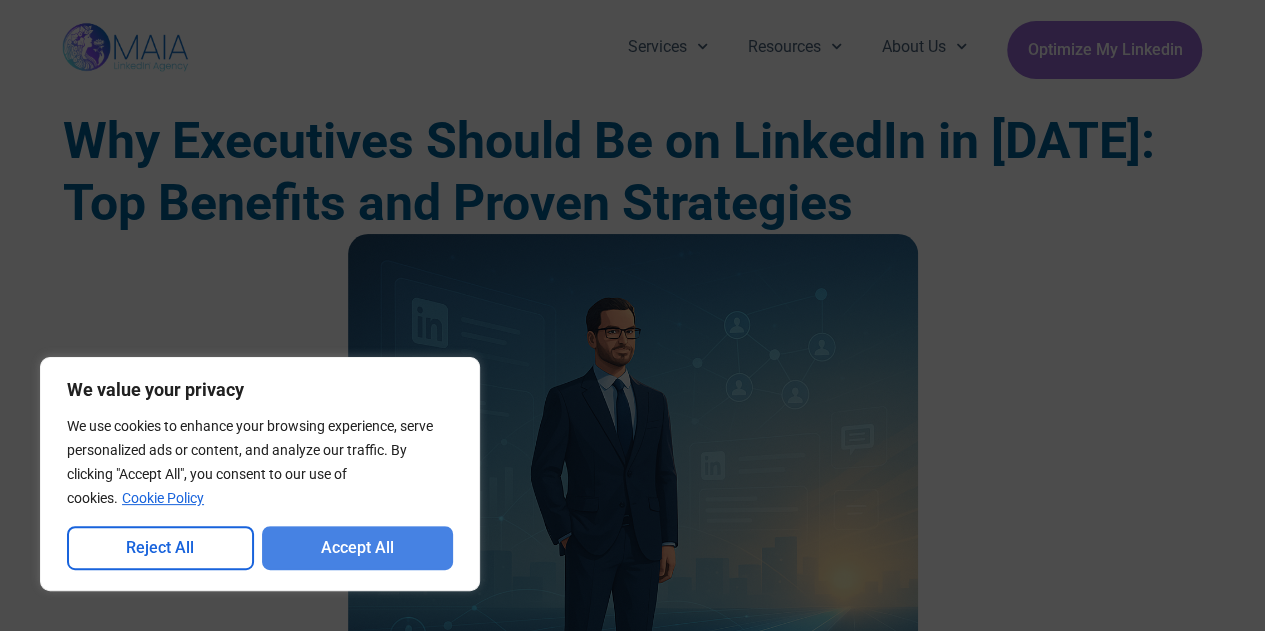 click on "Accept All" at bounding box center (358, 548) 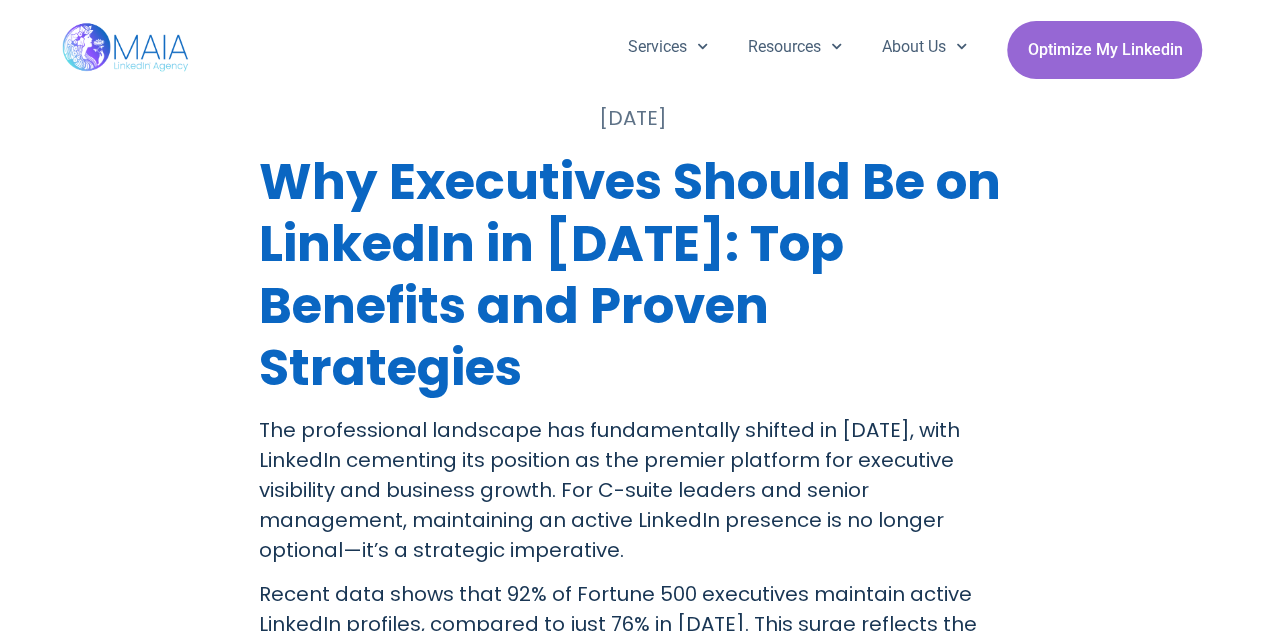 scroll, scrollTop: 1000, scrollLeft: 0, axis: vertical 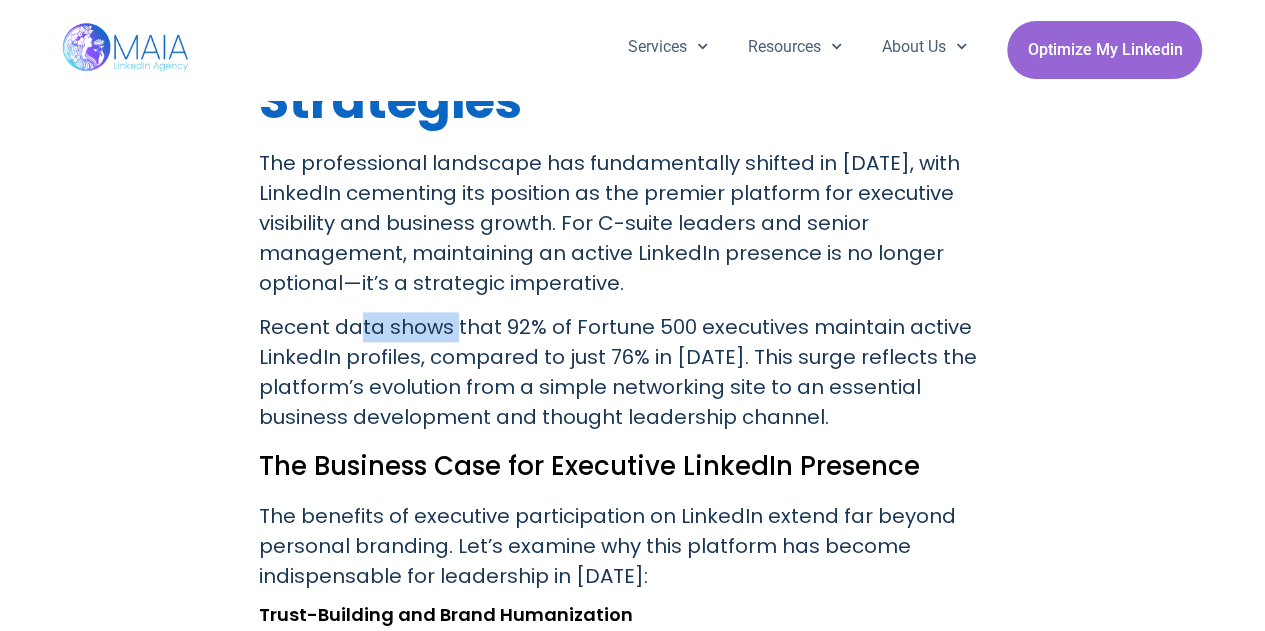 drag, startPoint x: 356, startPoint y: 323, endPoint x: 457, endPoint y: 335, distance: 101.71037 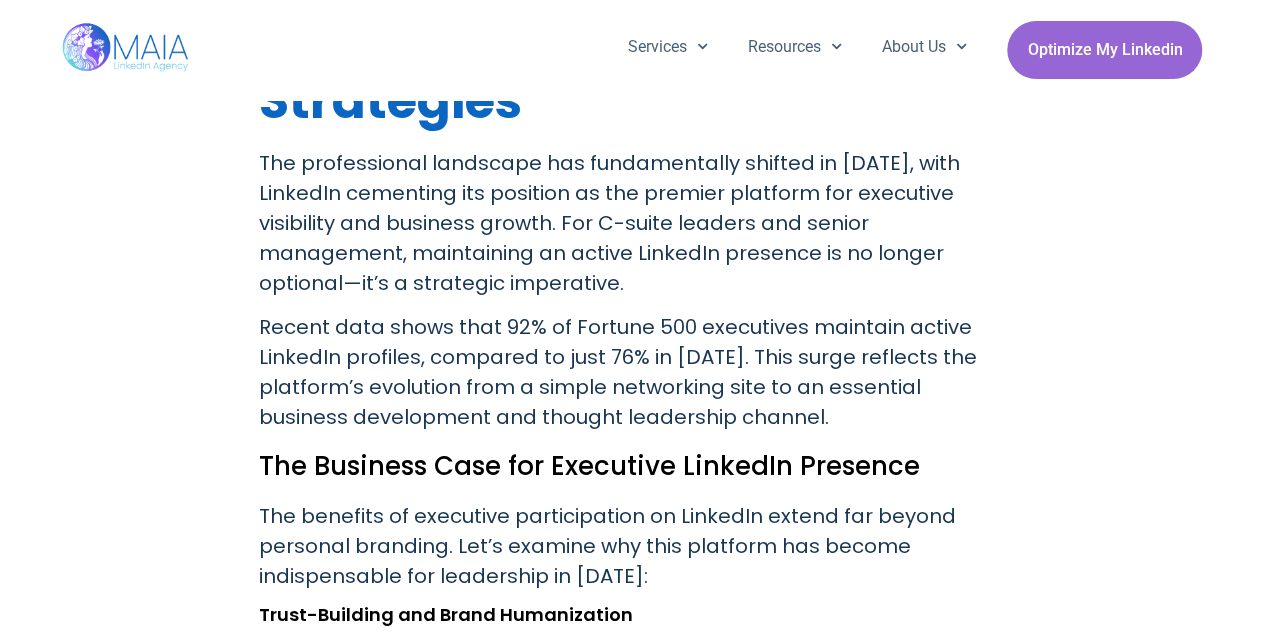 click on "Recent data shows that 92% of Fortune 500 executives maintain active LinkedIn profiles, compared to just 76% in [DATE]. This surge reflects the platform’s evolution from a simple networking site to an essential business development and thought leadership channel." at bounding box center (633, 372) 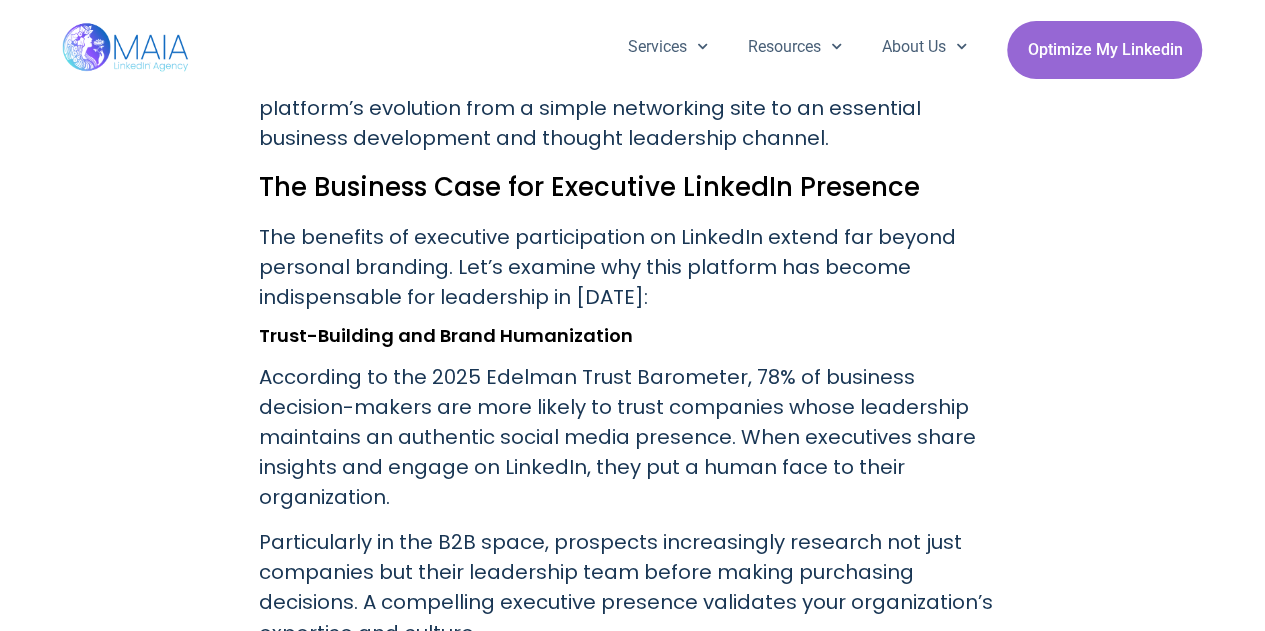 scroll, scrollTop: 1300, scrollLeft: 0, axis: vertical 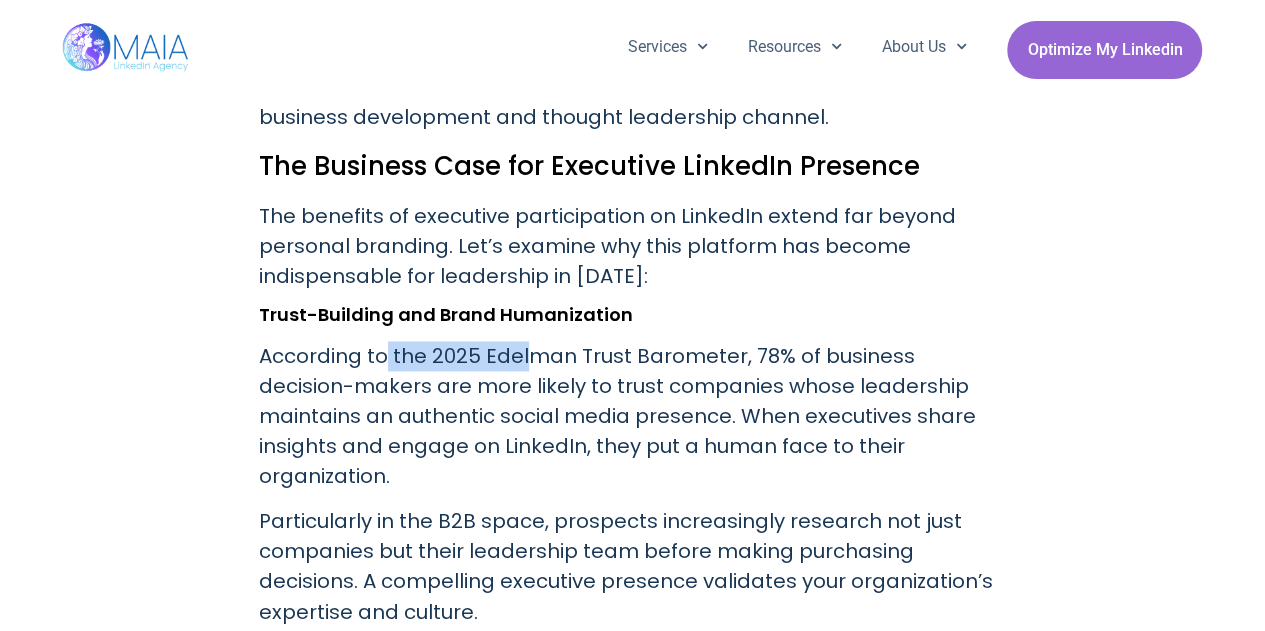 drag, startPoint x: 387, startPoint y: 360, endPoint x: 529, endPoint y: 360, distance: 142 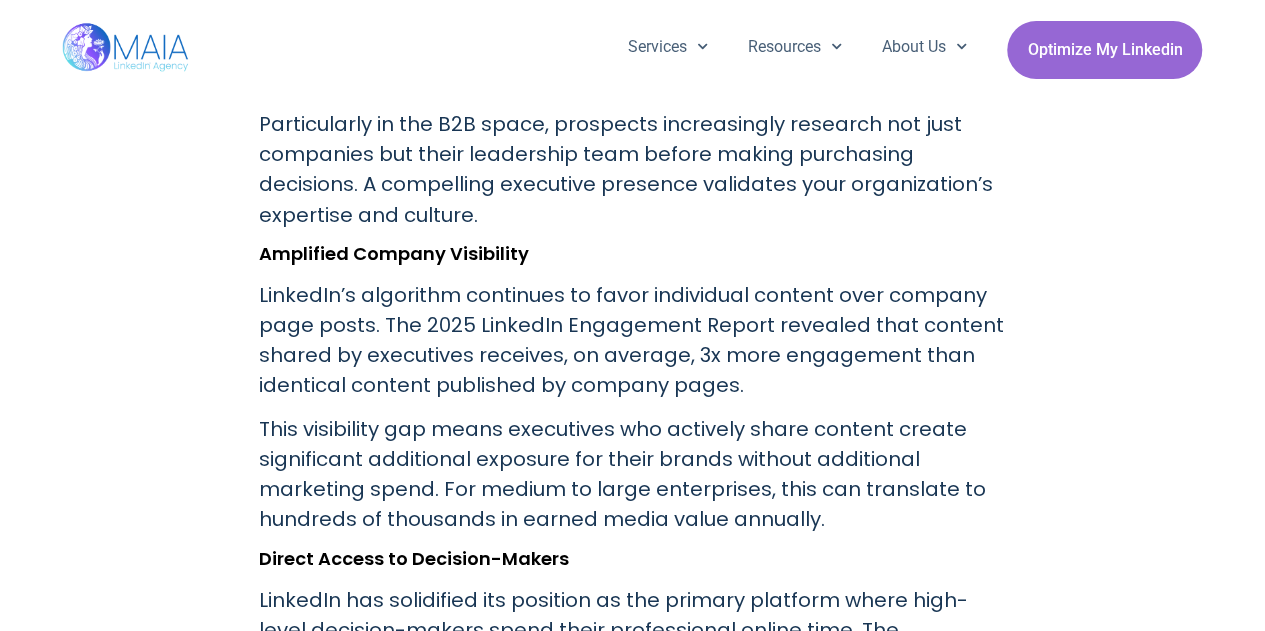 scroll, scrollTop: 1800, scrollLeft: 0, axis: vertical 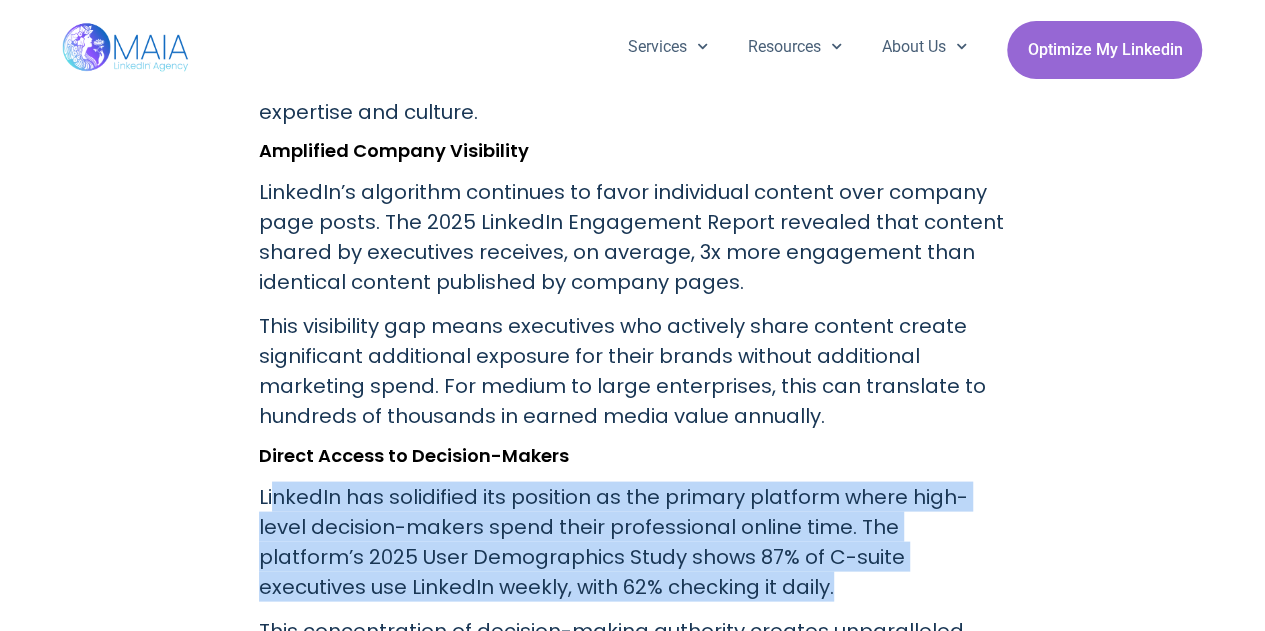 drag, startPoint x: 622, startPoint y: 551, endPoint x: 276, endPoint y: 461, distance: 357.51364 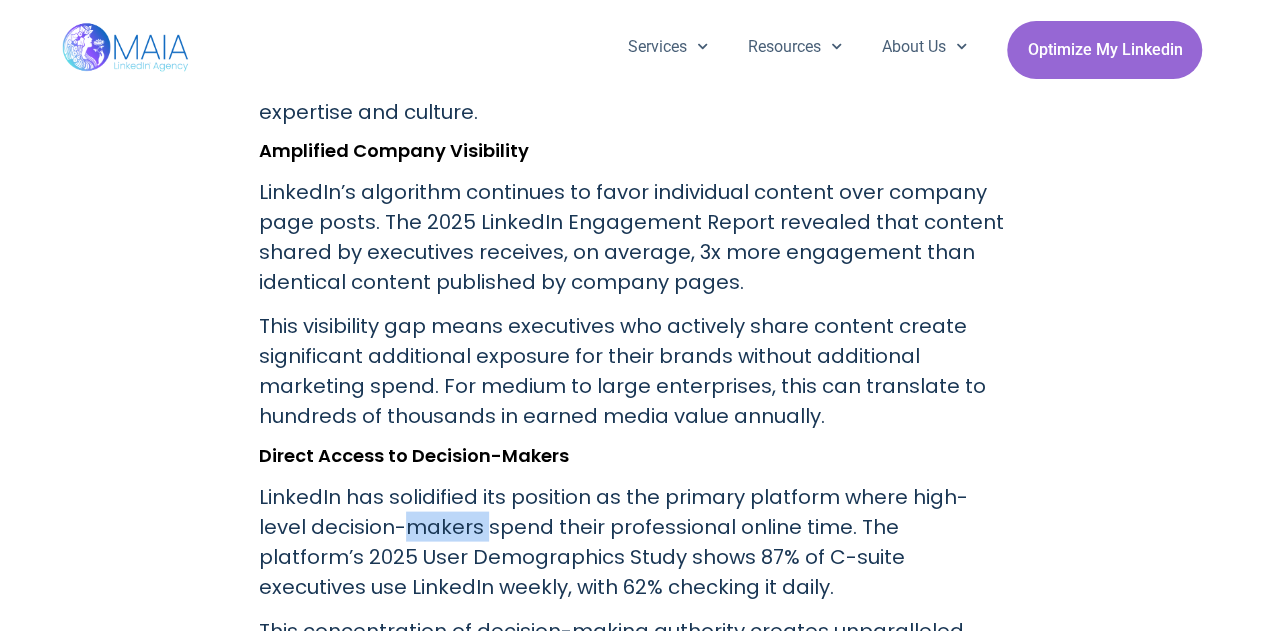 click on "LinkedIn has solidified its position as the primary platform where high-level decision-makers spend their professional online time. The platform’s 2025 User Demographics Study shows 87% of C-suite executives use LinkedIn weekly, with 62% checking it daily." at bounding box center [633, 541] 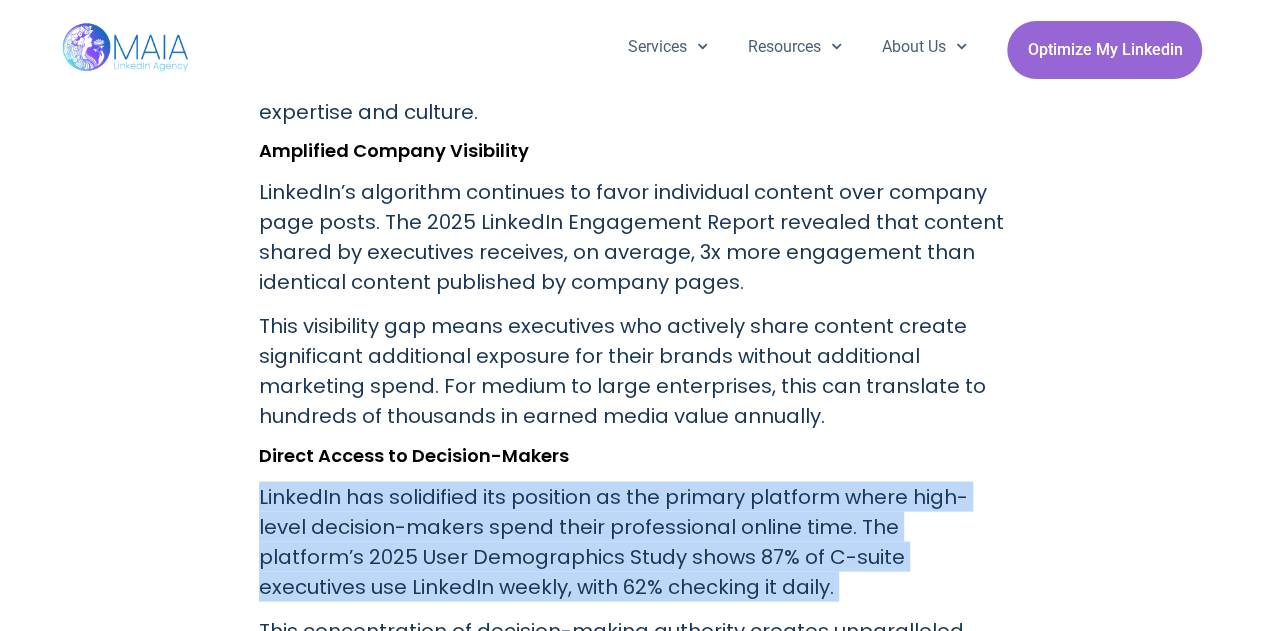 click on "LinkedIn has solidified its position as the primary platform where high-level decision-makers spend their professional online time. The platform’s 2025 User Demographics Study shows 87% of C-suite executives use LinkedIn weekly, with 62% checking it daily." at bounding box center [633, 541] 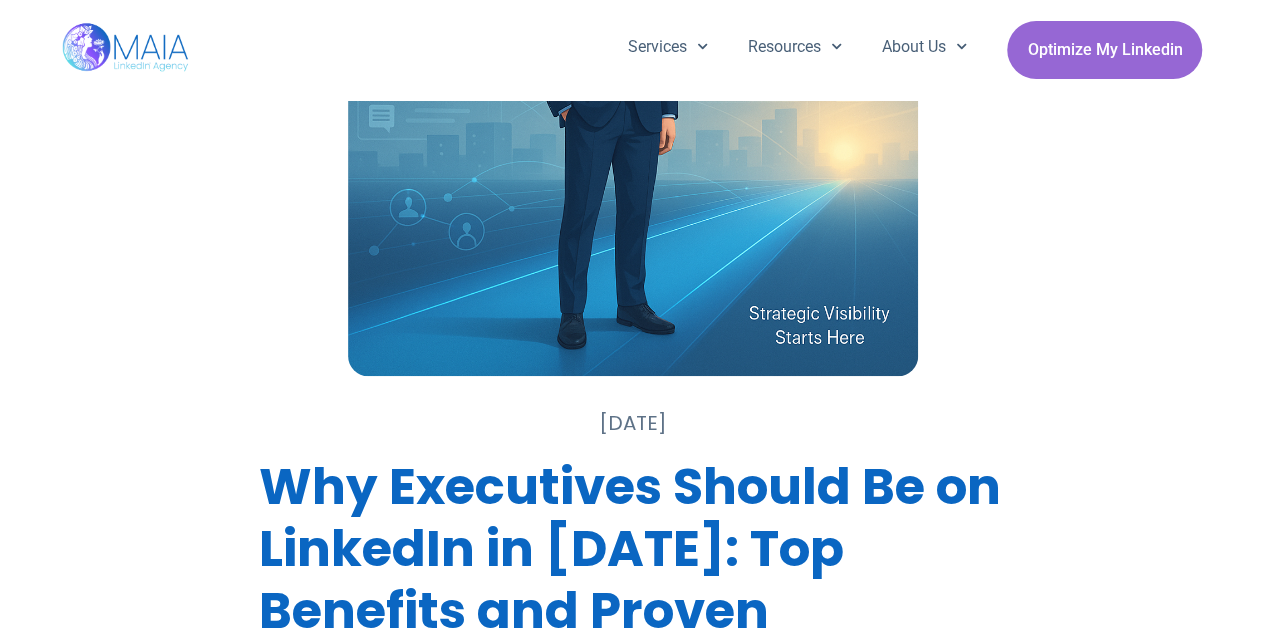 scroll, scrollTop: 0, scrollLeft: 0, axis: both 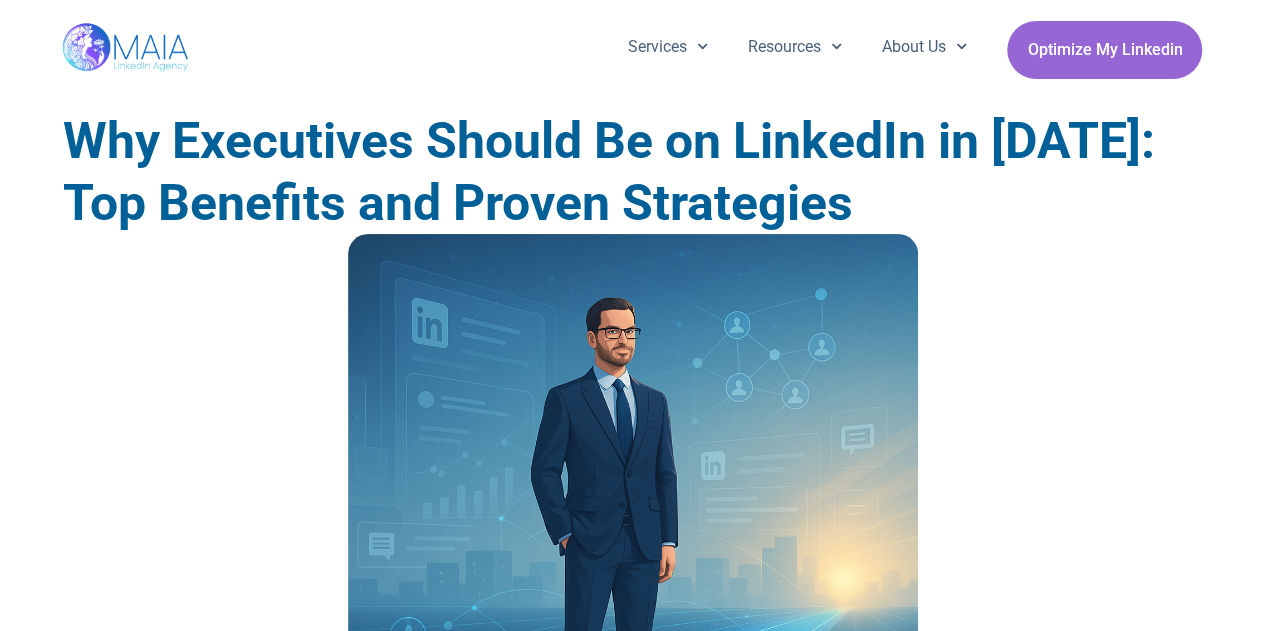 click on "Why Executives Should Be on LinkedIn in [DATE]: Top Benefits and Proven Strategies" at bounding box center (633, 172) 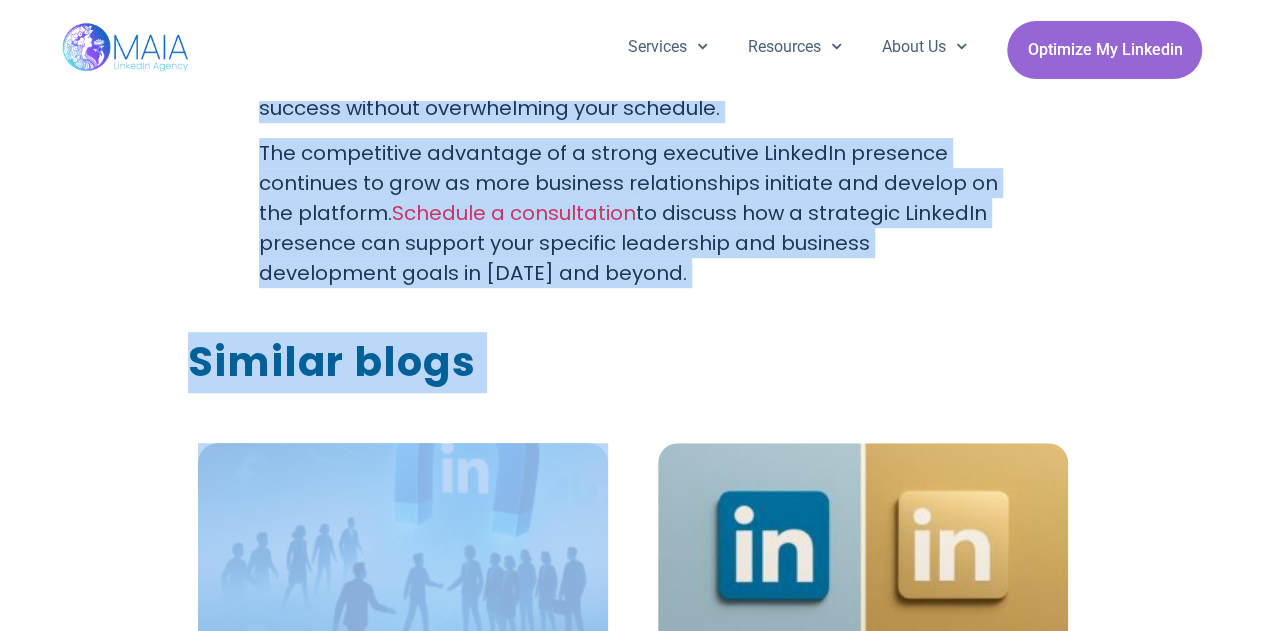 scroll, scrollTop: 4216, scrollLeft: 0, axis: vertical 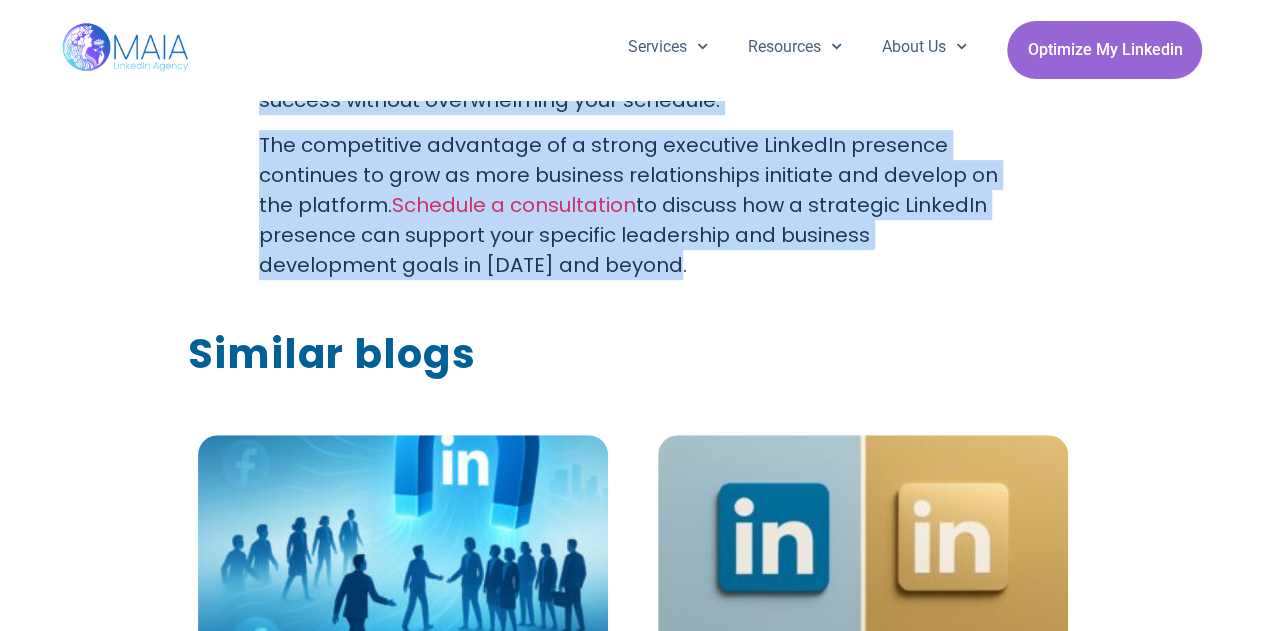 drag, startPoint x: 66, startPoint y: 149, endPoint x: 578, endPoint y: 230, distance: 518.3676 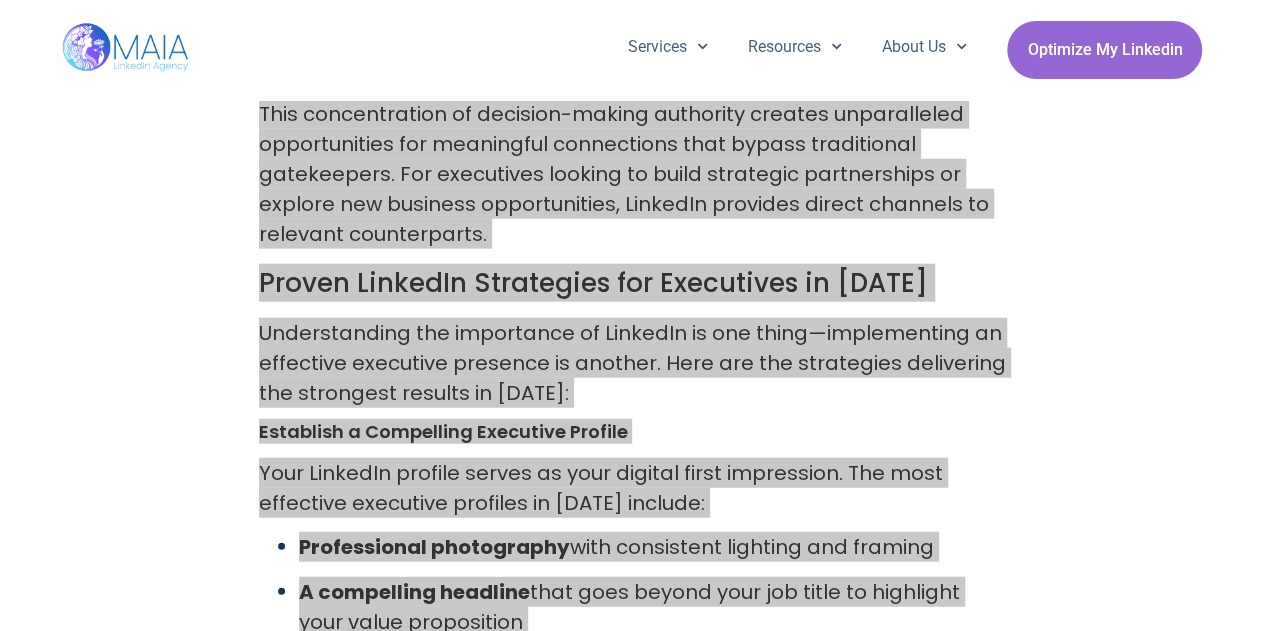 scroll, scrollTop: 2116, scrollLeft: 0, axis: vertical 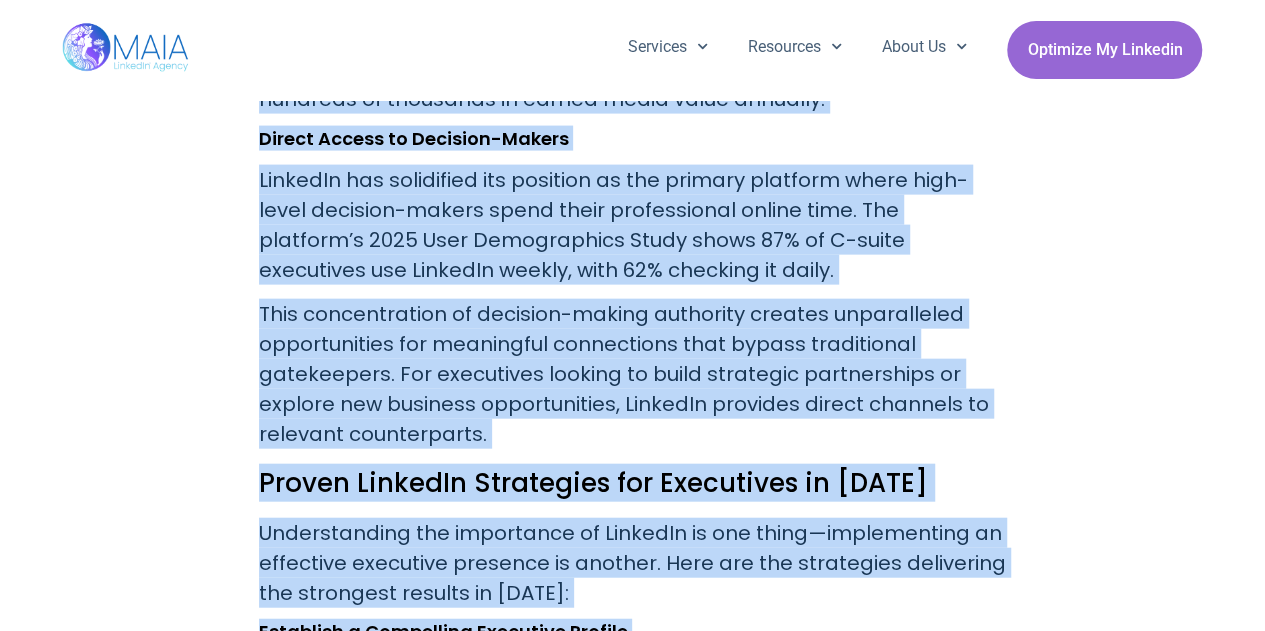 click on "LinkedIn has solidified its position as the primary platform where high-level decision-makers spend their professional online time. The platform’s 2025 User Demographics Study shows 87% of C-suite executives use LinkedIn weekly, with 62% checking it daily." at bounding box center [633, 225] 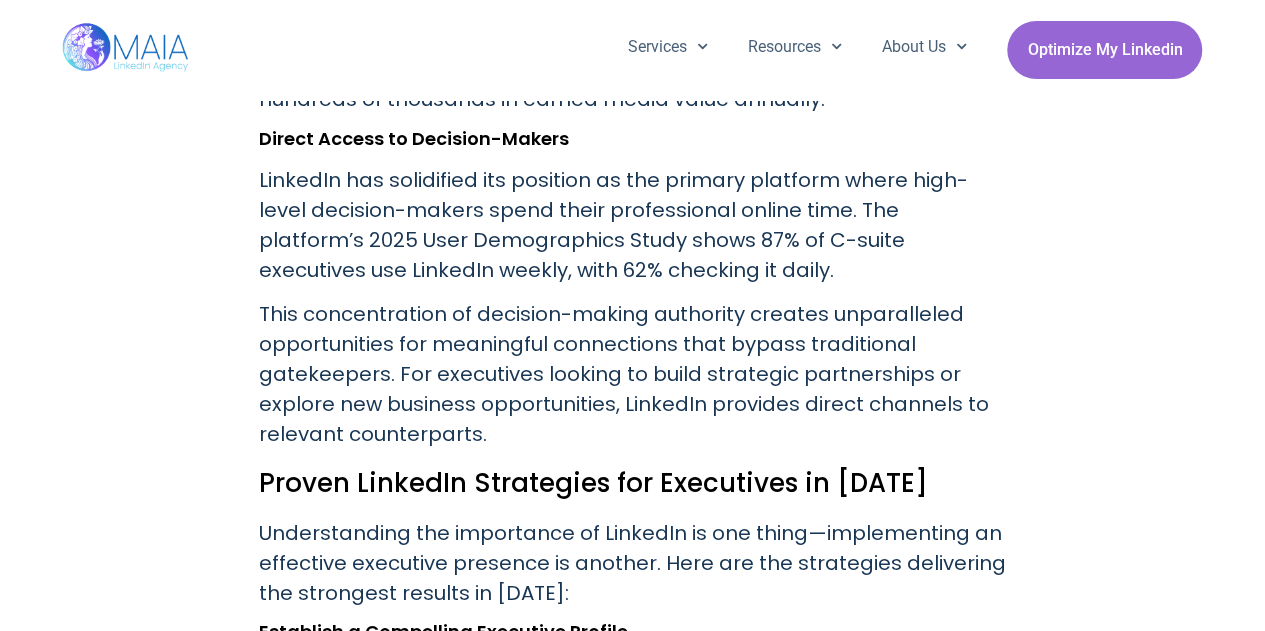 click on "LinkedIn has solidified its position as the primary platform where high-level decision-makers spend their professional online time. The platform’s 2025 User Demographics Study shows 87% of C-suite executives use LinkedIn weekly, with 62% checking it daily." at bounding box center [633, 225] 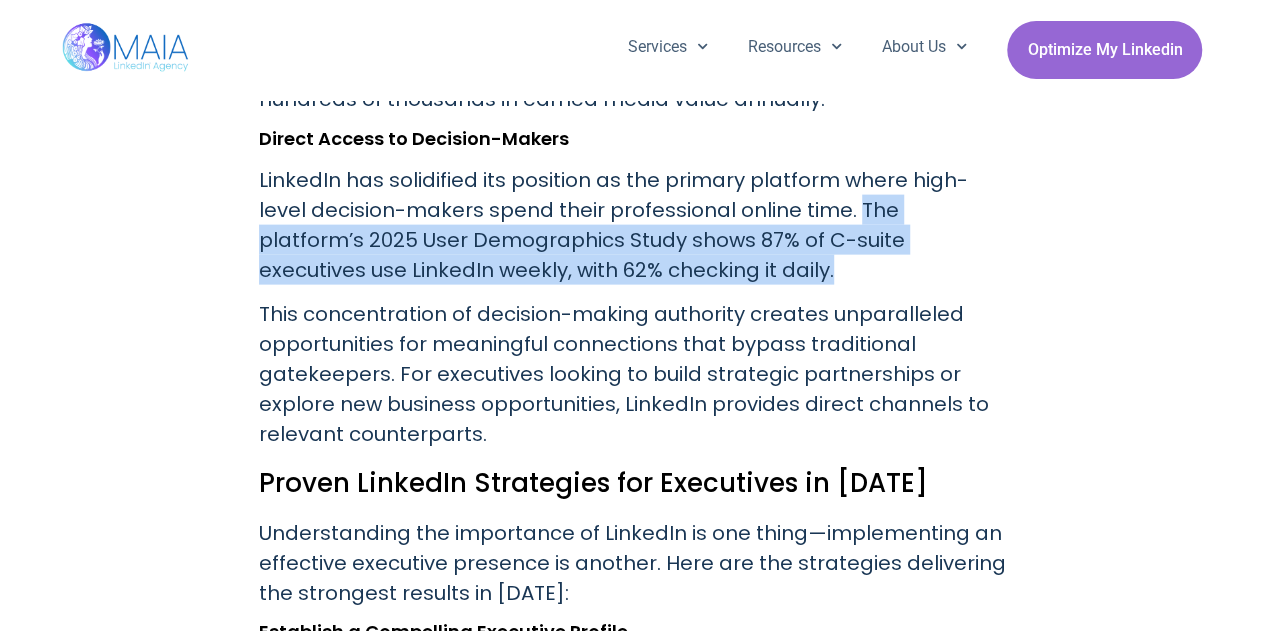 drag, startPoint x: 804, startPoint y: 179, endPoint x: 821, endPoint y: 227, distance: 50.92151 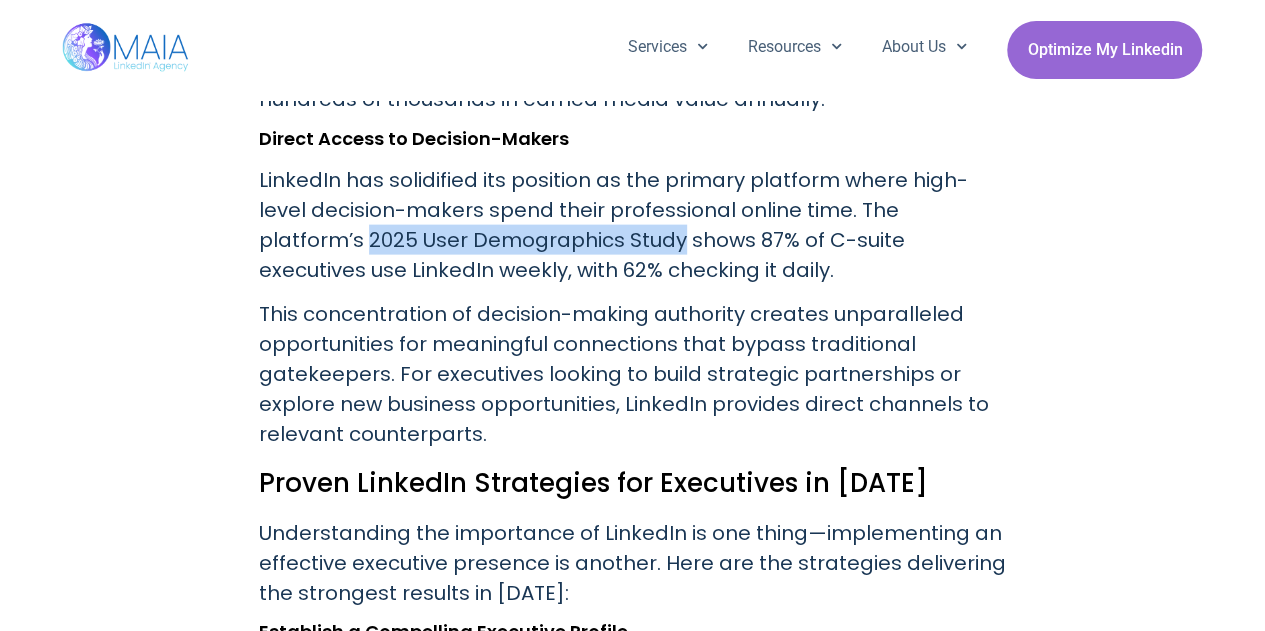 drag, startPoint x: 953, startPoint y: 182, endPoint x: 502, endPoint y: 209, distance: 451.8075 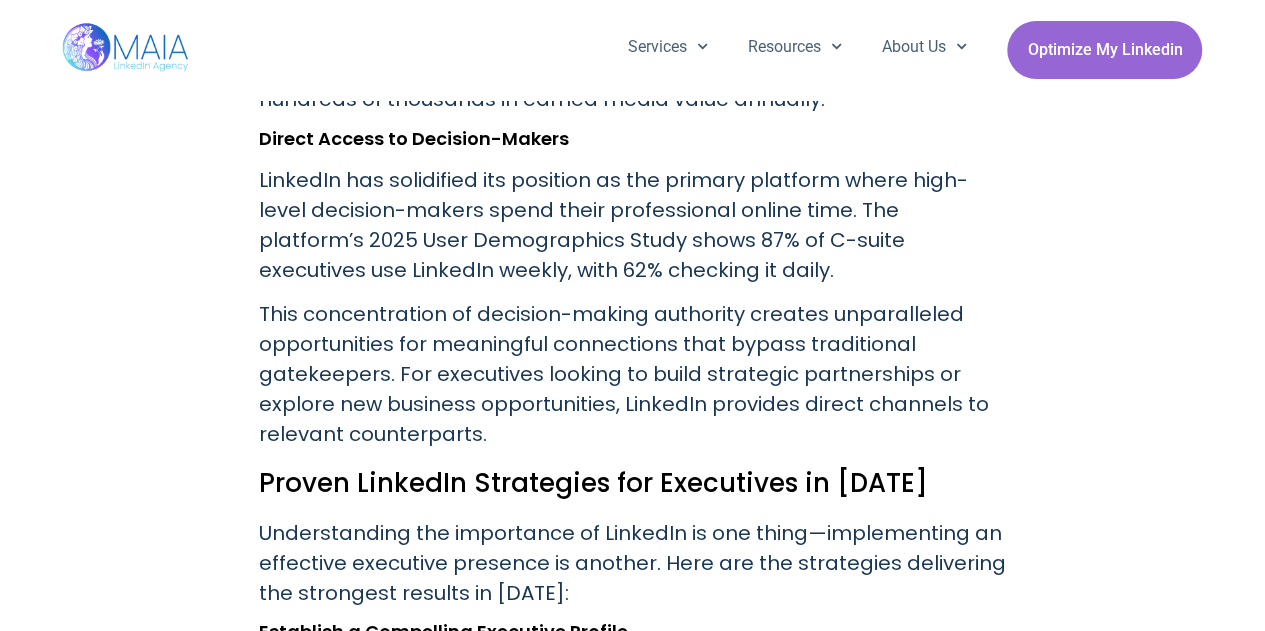 click on "LinkedIn has solidified its position as the primary platform where high-level decision-makers spend their professional online time. The platform’s 2025 User Demographics Study shows 87% of C-suite executives use LinkedIn weekly, with 62% checking it daily." at bounding box center [633, 225] 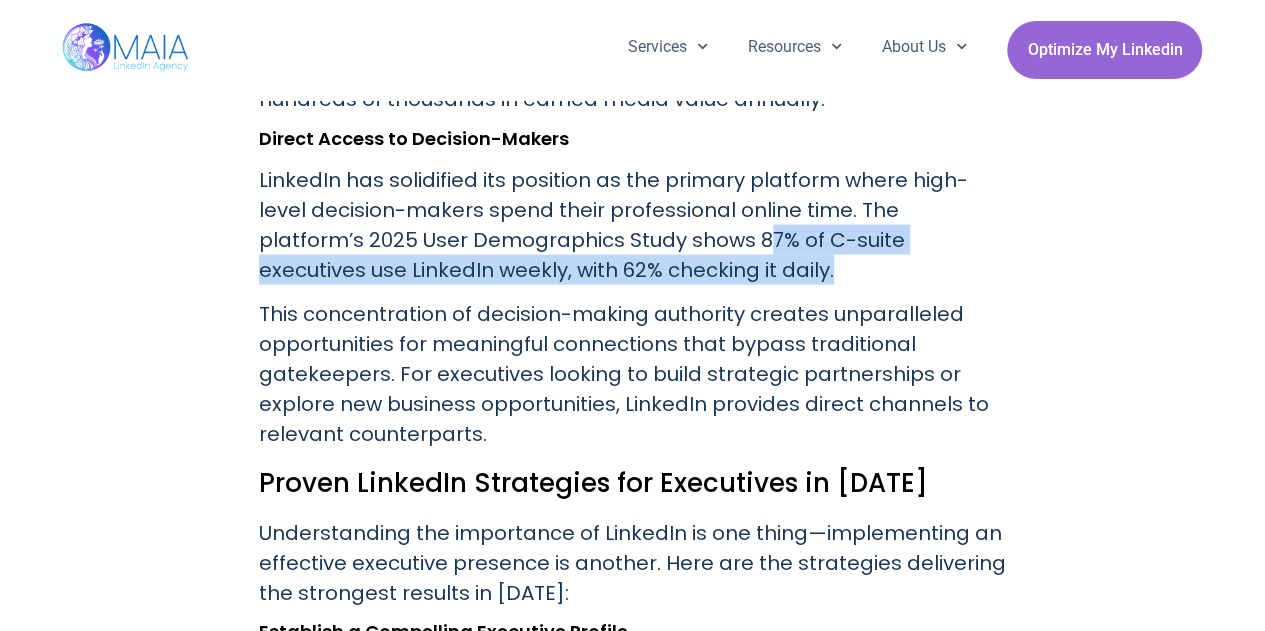 drag, startPoint x: 602, startPoint y: 229, endPoint x: 598, endPoint y: 214, distance: 15.524175 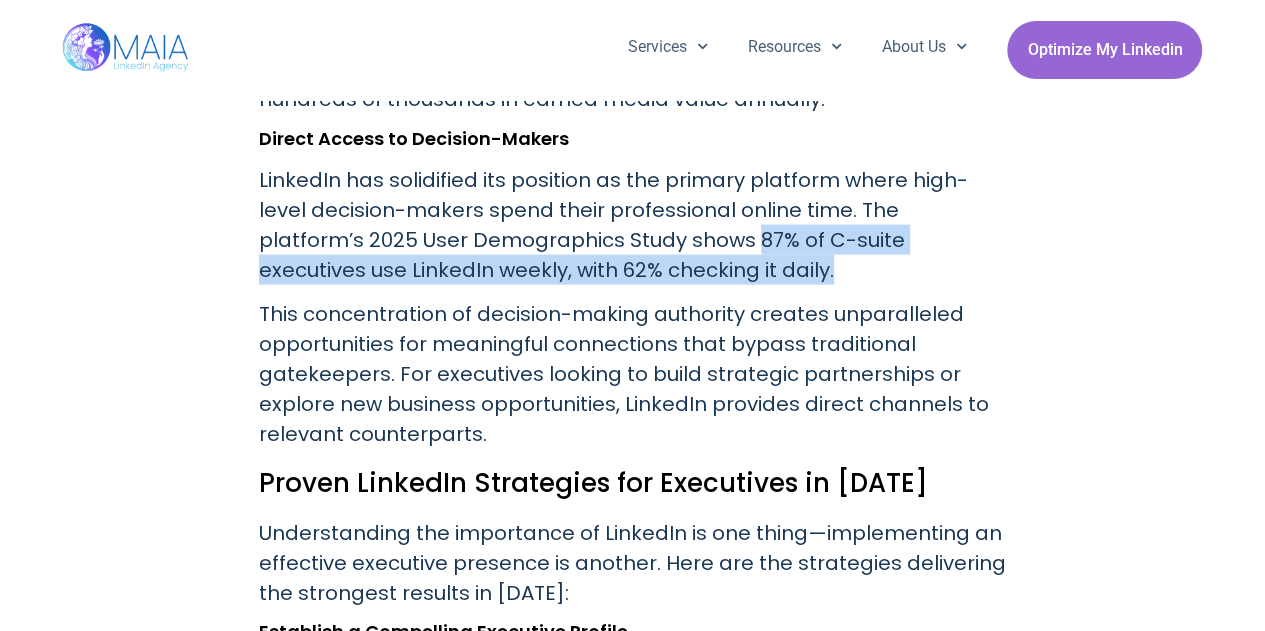 drag, startPoint x: 592, startPoint y: 206, endPoint x: 611, endPoint y: 232, distance: 32.202484 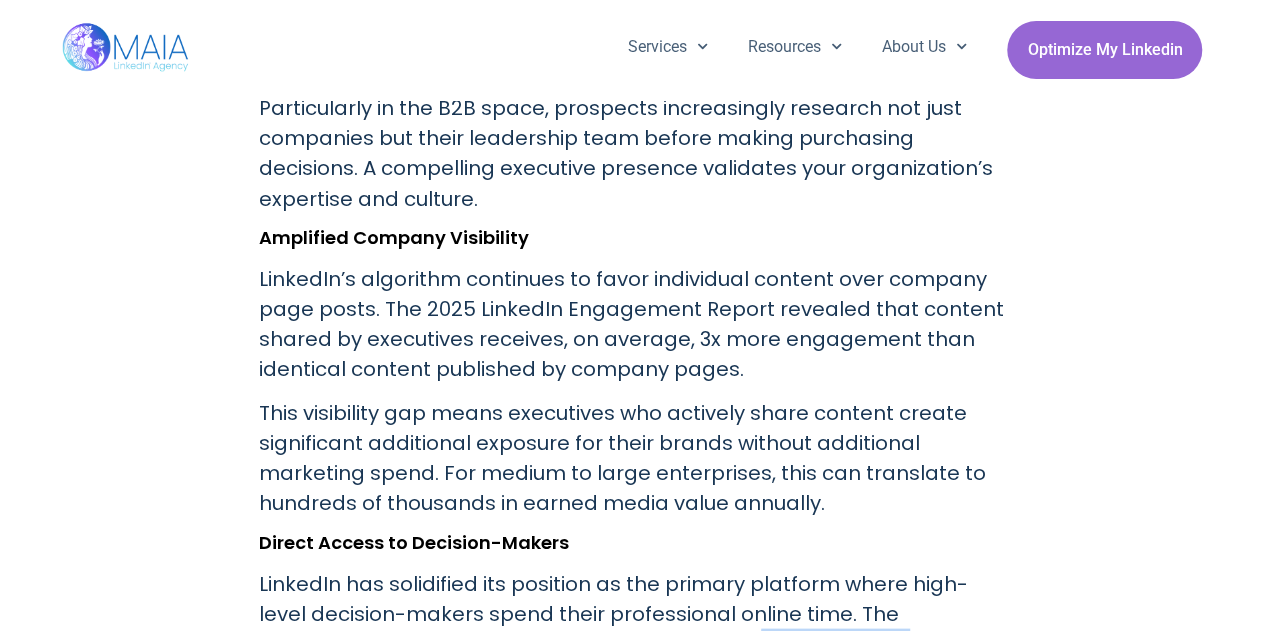 scroll, scrollTop: 1981, scrollLeft: 0, axis: vertical 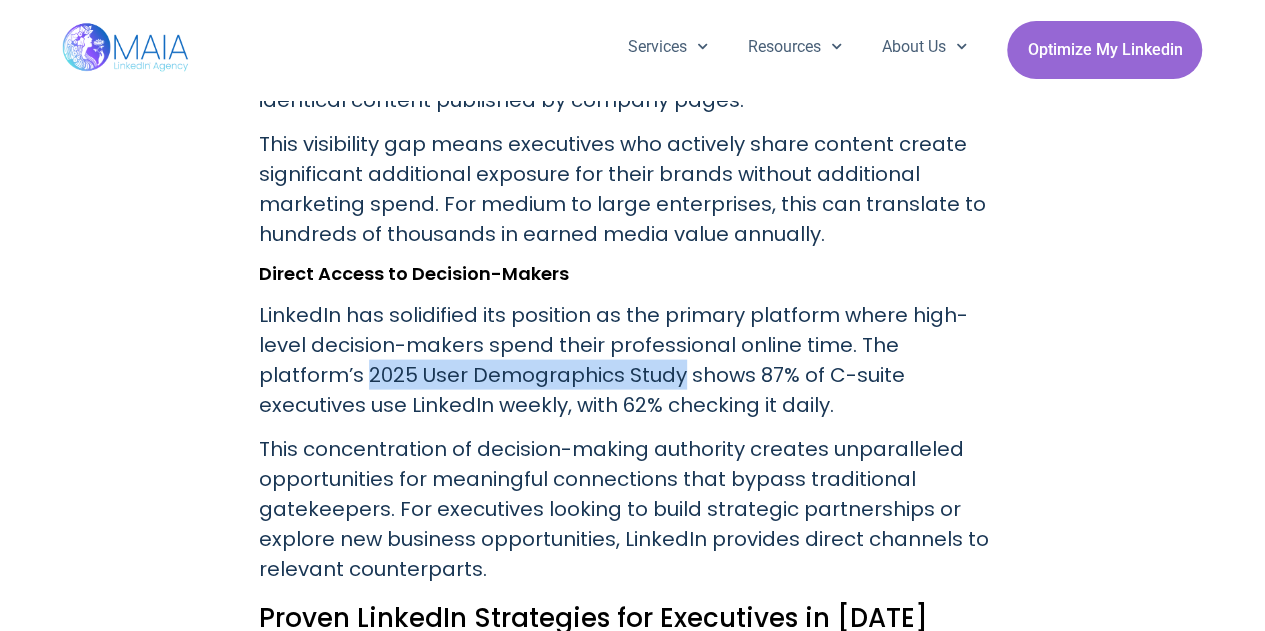 drag, startPoint x: 950, startPoint y: 316, endPoint x: 518, endPoint y: 341, distance: 432.72278 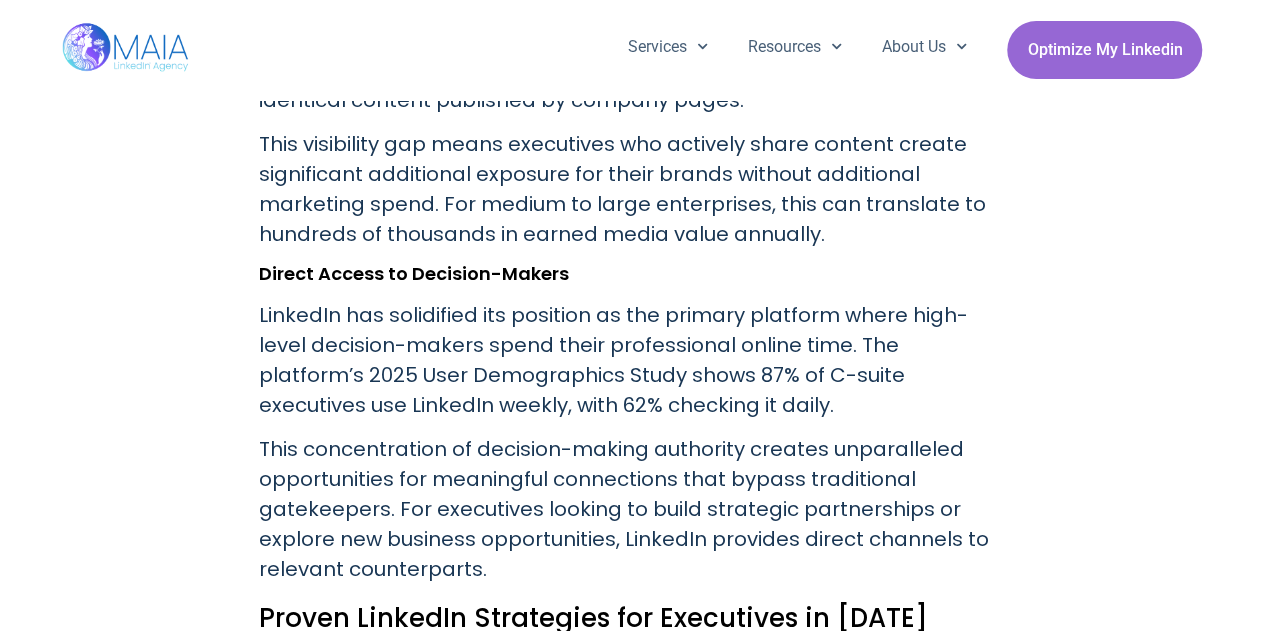 click on "LinkedIn has solidified its position as the primary platform where high-level decision-makers spend their professional online time. The platform’s 2025 User Demographics Study shows 87% of C-suite executives use LinkedIn weekly, with 62% checking it daily." at bounding box center (633, 360) 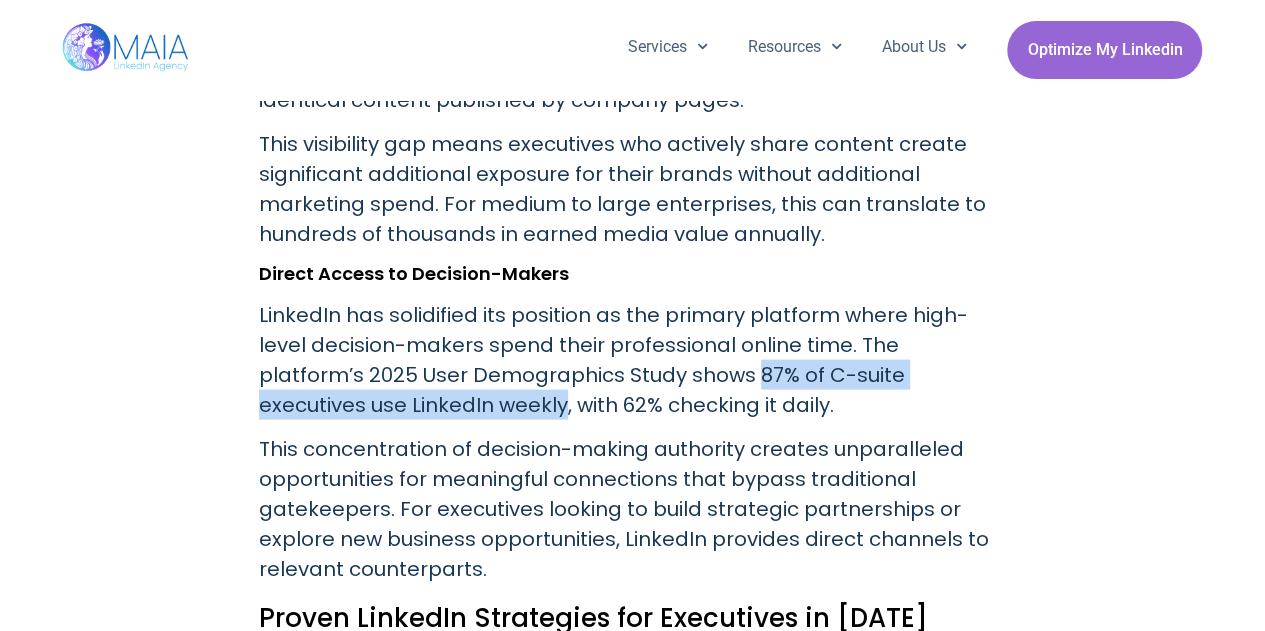 drag, startPoint x: 595, startPoint y: 348, endPoint x: 320, endPoint y: 377, distance: 276.52487 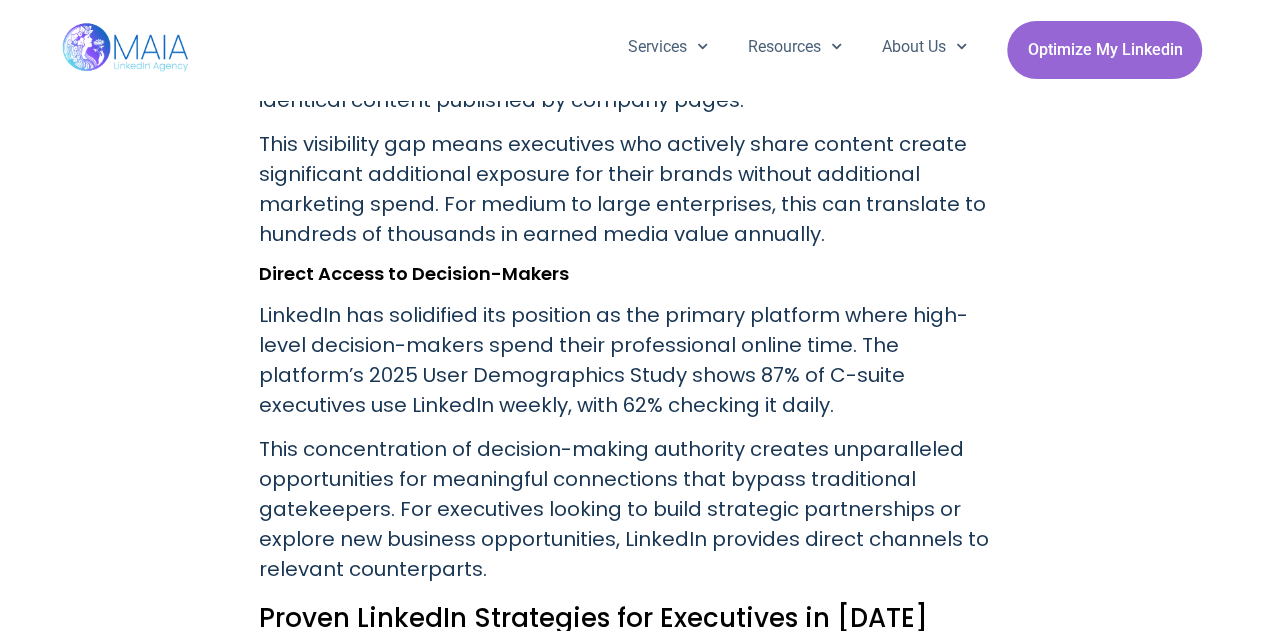 click on "LinkedIn has solidified its position as the primary platform where high-level decision-makers spend their professional online time. The platform’s 2025 User Demographics Study shows 87% of C-suite executives use LinkedIn weekly, with 62% checking it daily." at bounding box center (633, 360) 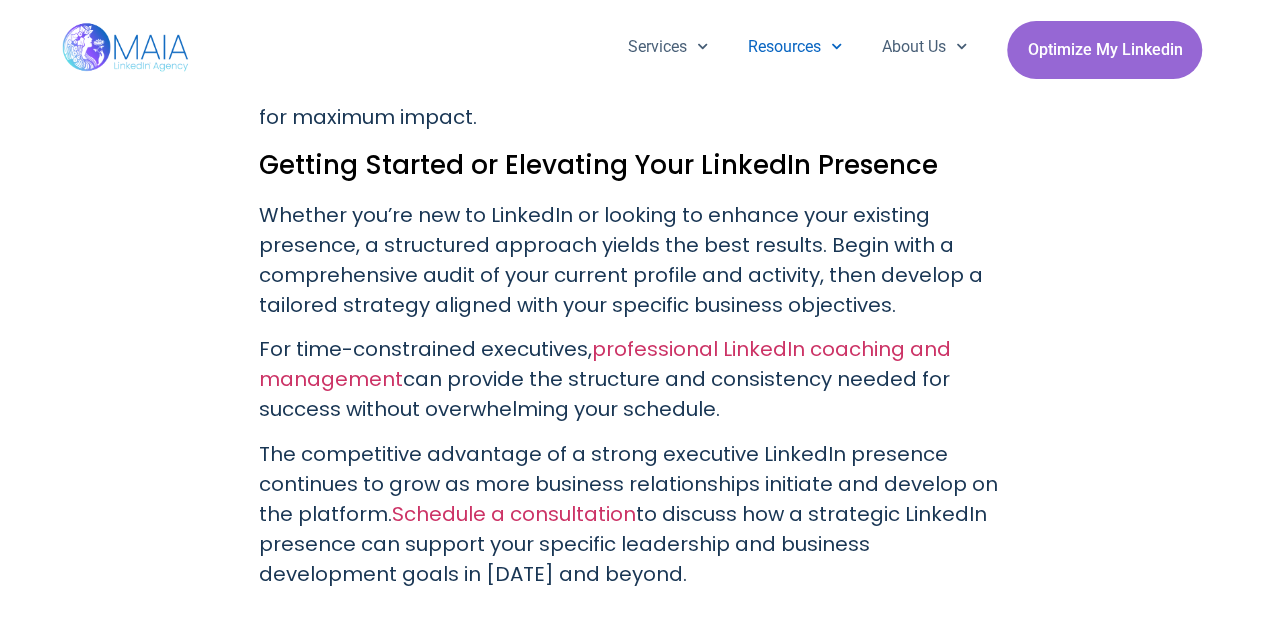 scroll, scrollTop: 3993, scrollLeft: 0, axis: vertical 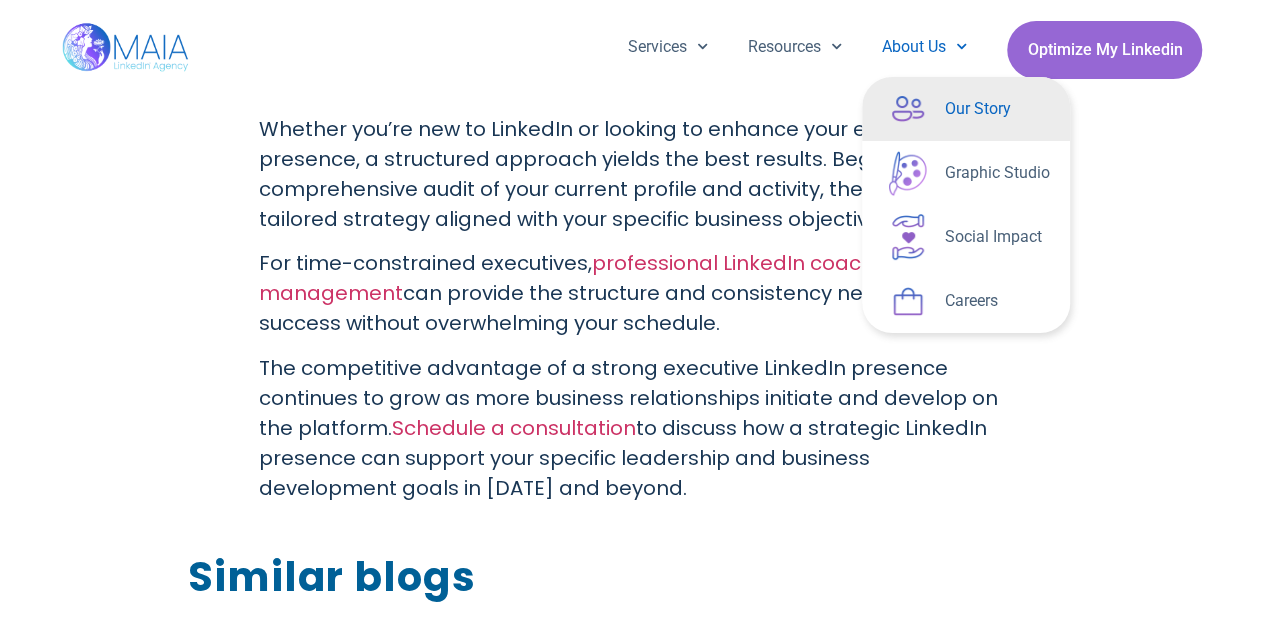 click on "Our Story" 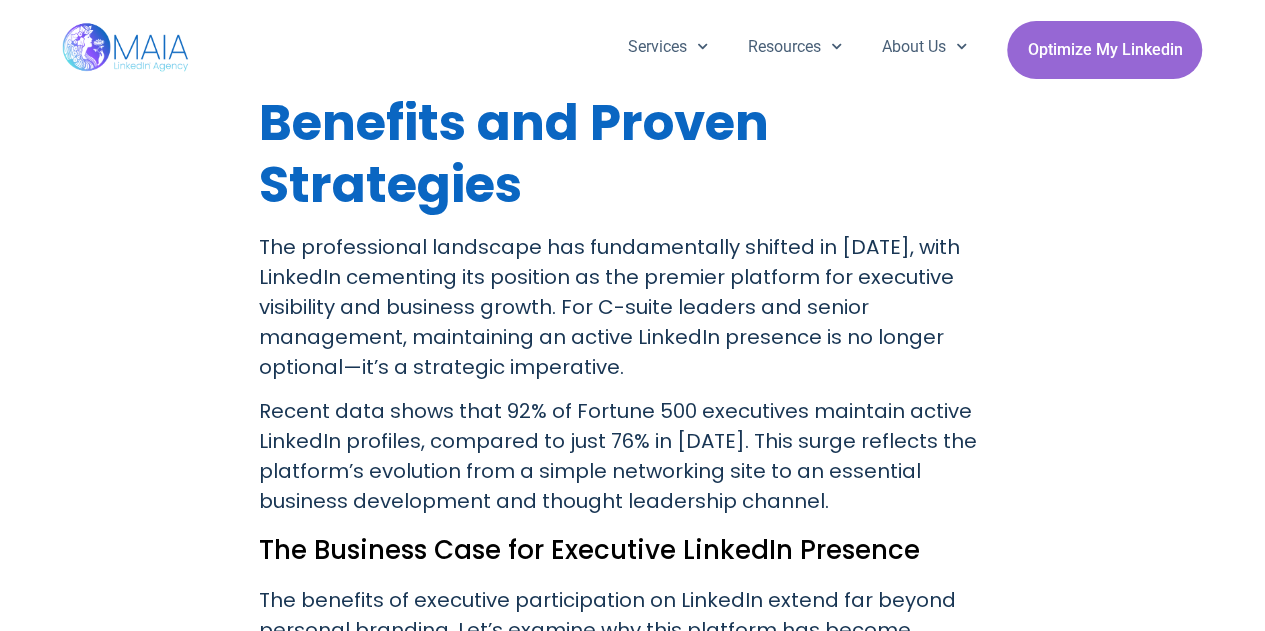 scroll, scrollTop: 917, scrollLeft: 0, axis: vertical 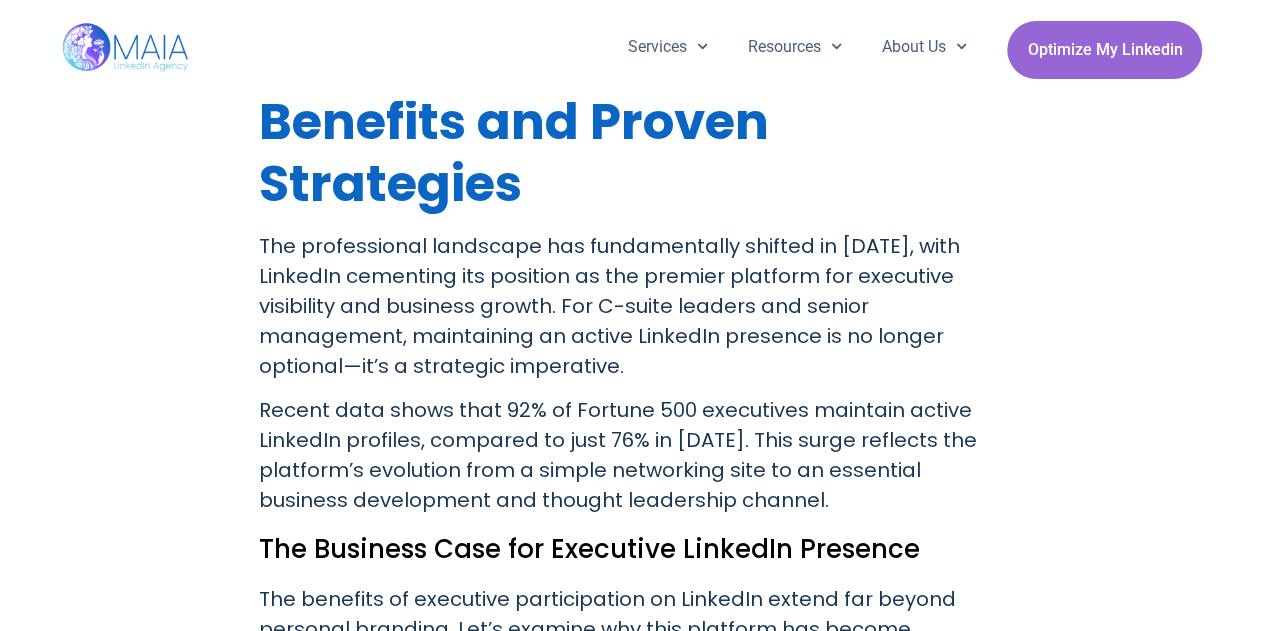 click on "Recent data shows that 92% of Fortune 500 executives maintain active LinkedIn profiles, compared to just 76% in [DATE]. This surge reflects the platform’s evolution from a simple networking site to an essential business development and thought leadership channel." at bounding box center [633, 455] 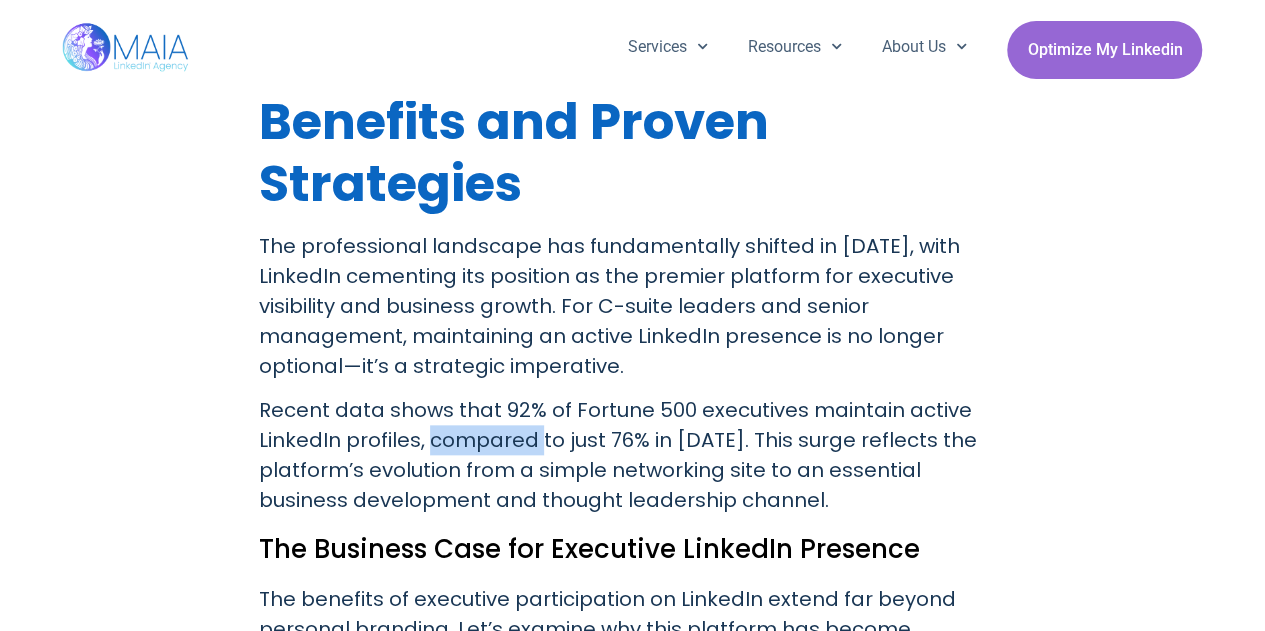 click on "Recent data shows that 92% of Fortune 500 executives maintain active LinkedIn profiles, compared to just 76% in [DATE]. This surge reflects the platform’s evolution from a simple networking site to an essential business development and thought leadership channel." at bounding box center [633, 455] 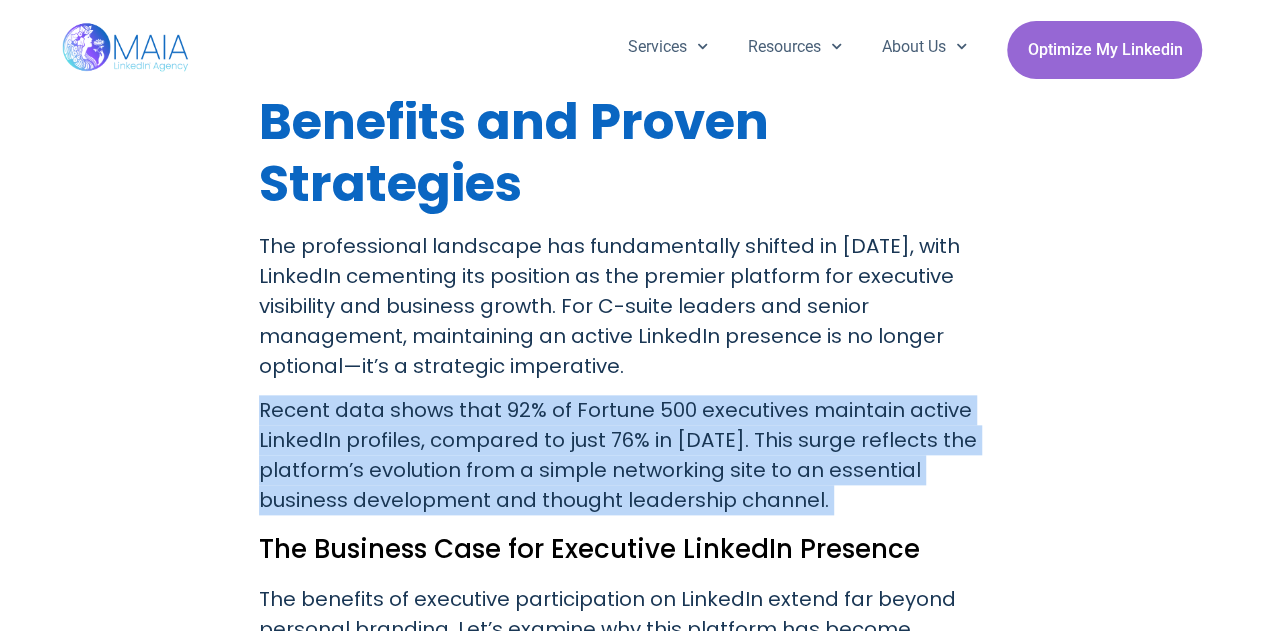 click on "Recent data shows that 92% of Fortune 500 executives maintain active LinkedIn profiles, compared to just 76% in [DATE]. This surge reflects the platform’s evolution from a simple networking site to an essential business development and thought leadership channel." at bounding box center (633, 455) 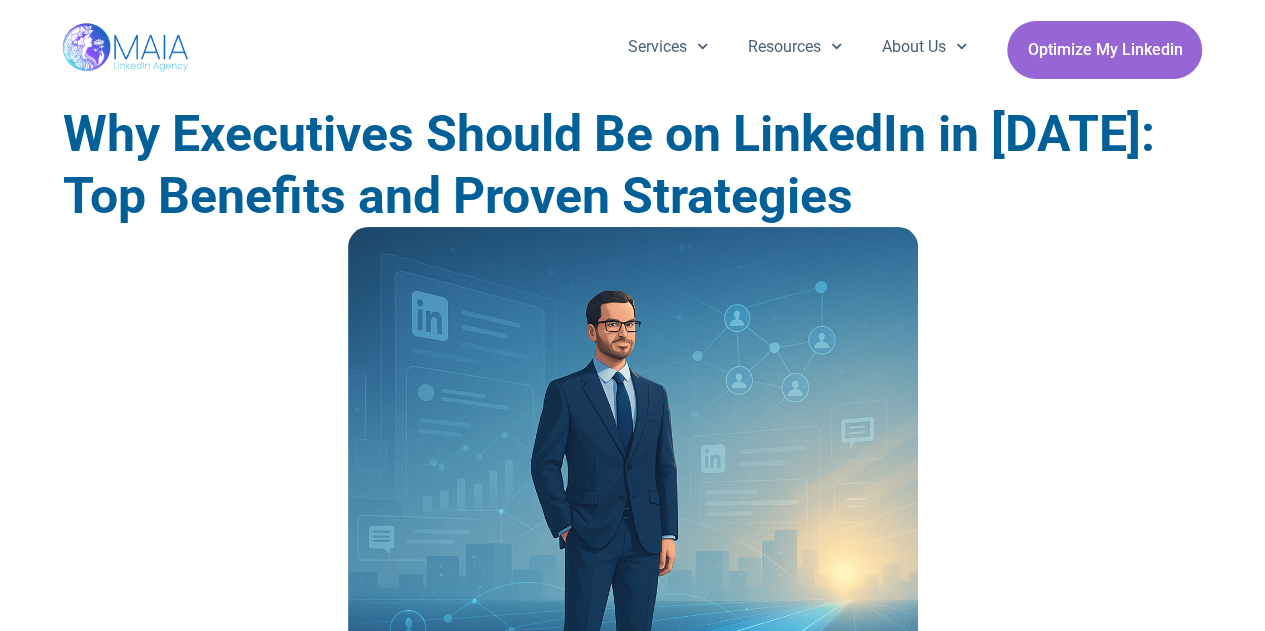 scroll, scrollTop: 4, scrollLeft: 0, axis: vertical 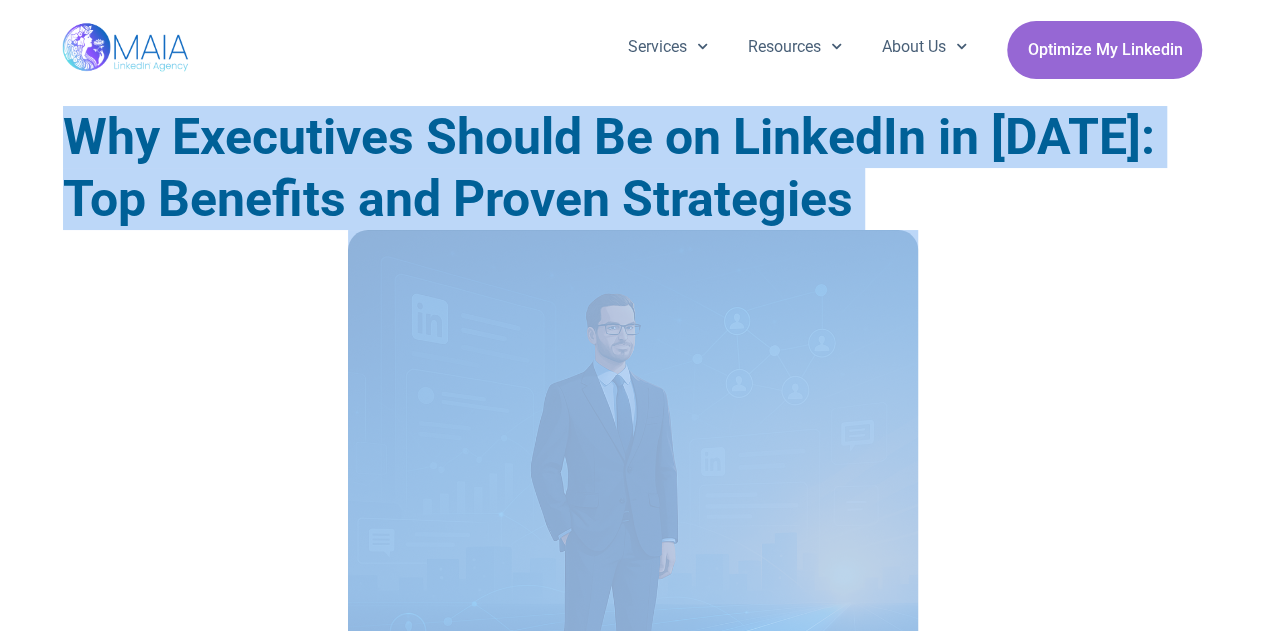 drag, startPoint x: 72, startPoint y: 140, endPoint x: 700, endPoint y: 355, distance: 663.7839 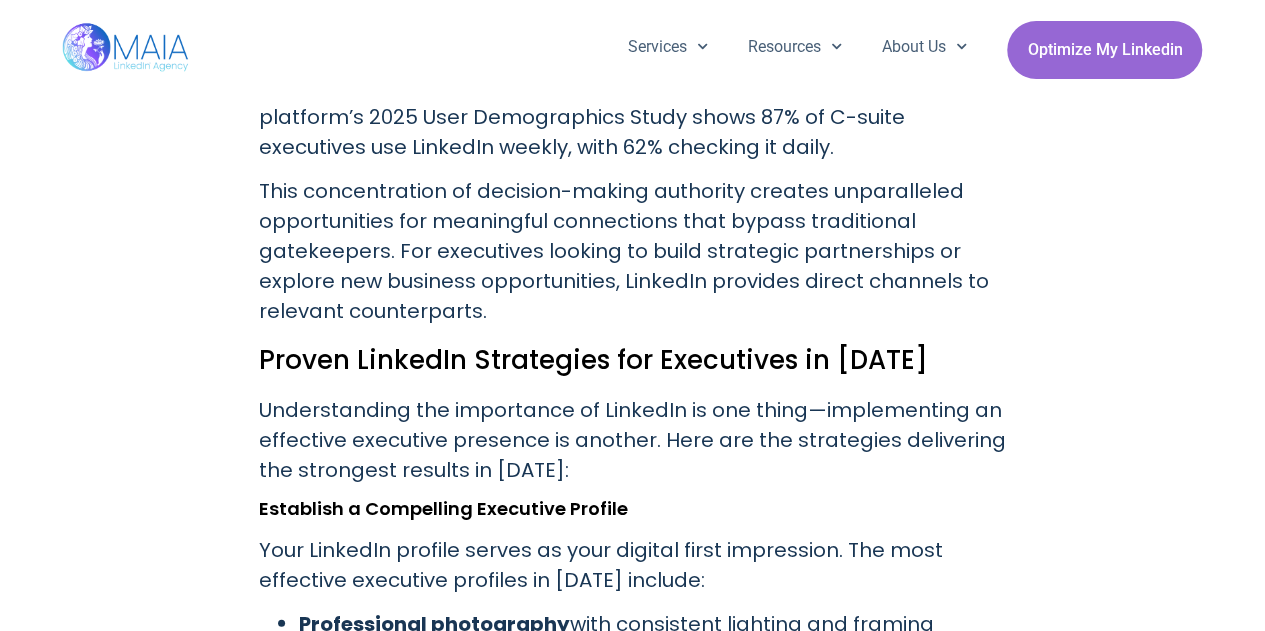 scroll, scrollTop: 2085, scrollLeft: 0, axis: vertical 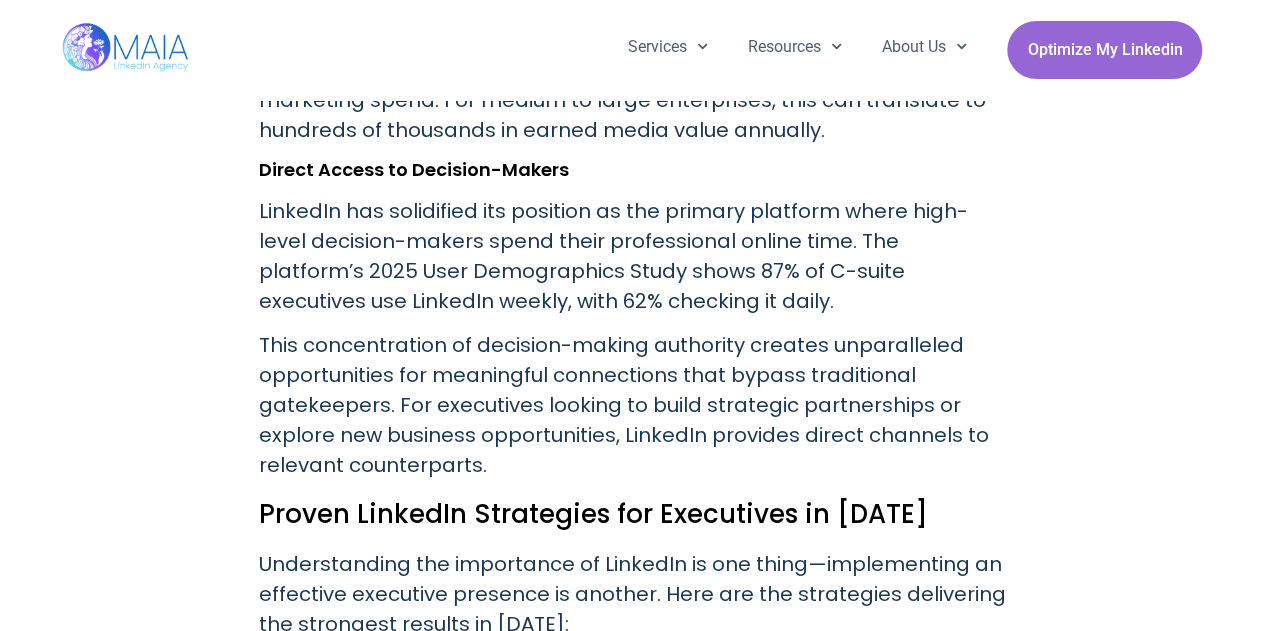 click on "LinkedIn has solidified its position as the primary platform where high-level decision-makers spend their professional online time. The platform’s 2025 User Demographics Study shows 87% of C-suite executives use LinkedIn weekly, with 62% checking it daily." at bounding box center [633, 256] 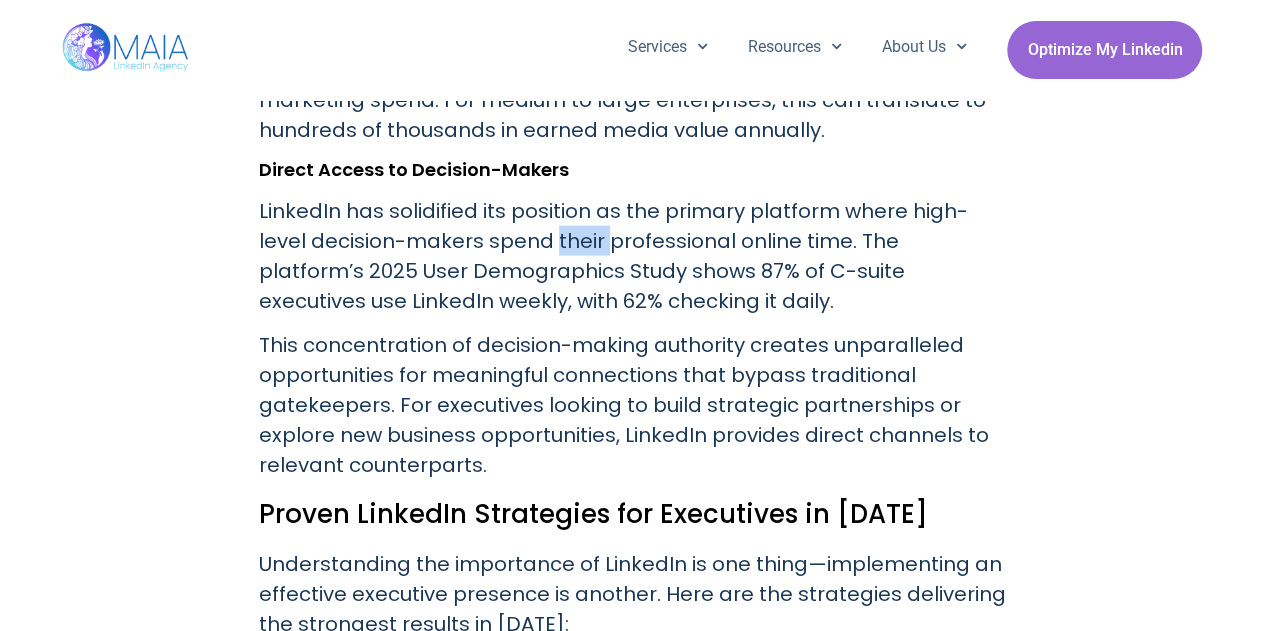 click on "LinkedIn has solidified its position as the primary platform where high-level decision-makers spend their professional online time. The platform’s 2025 User Demographics Study shows 87% of C-suite executives use LinkedIn weekly, with 62% checking it daily." at bounding box center (633, 256) 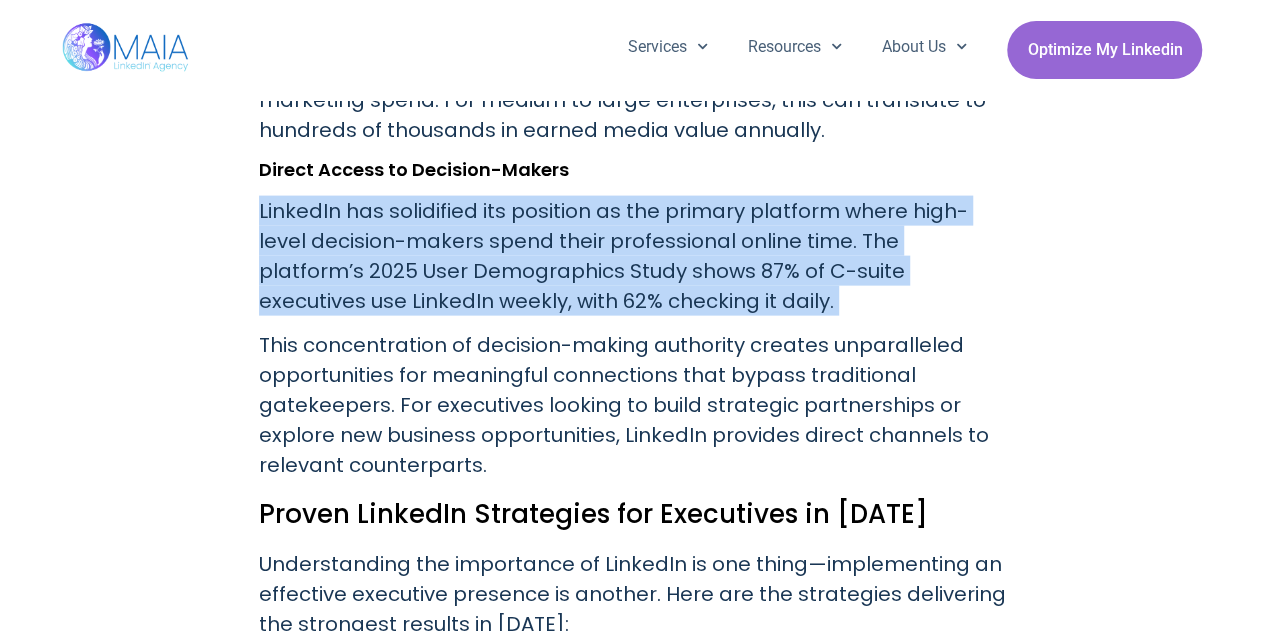 click on "LinkedIn has solidified its position as the primary platform where high-level decision-makers spend their professional online time. The platform’s 2025 User Demographics Study shows 87% of C-suite executives use LinkedIn weekly, with 62% checking it daily." at bounding box center [633, 256] 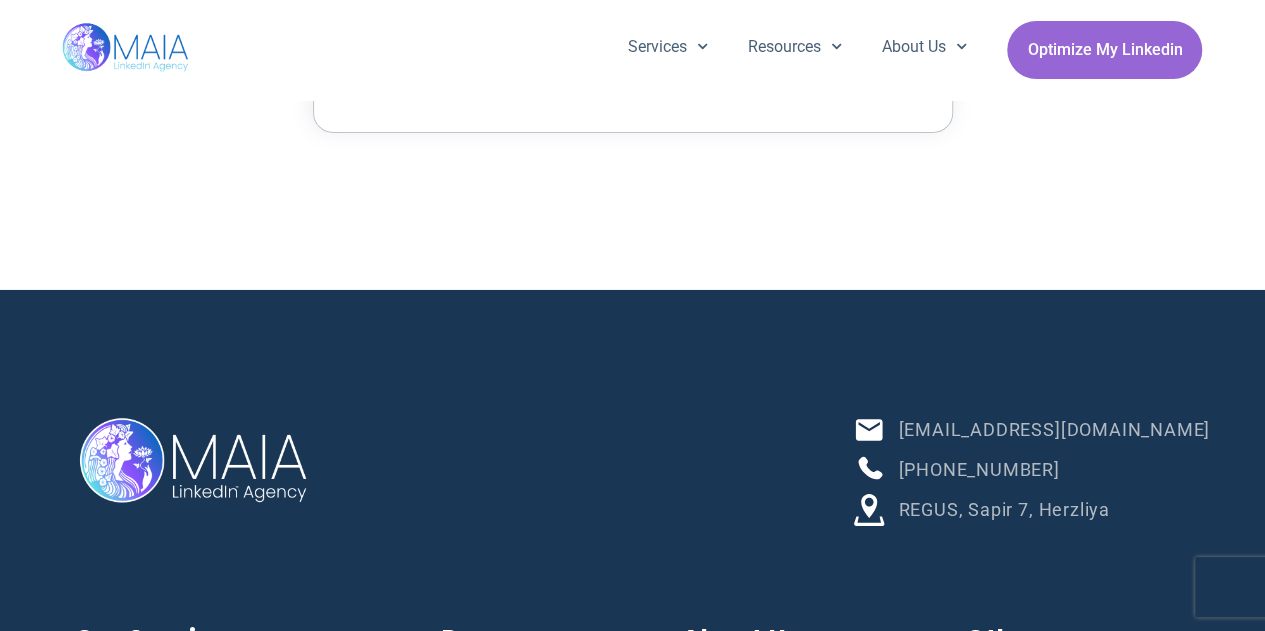 scroll, scrollTop: 7541, scrollLeft: 0, axis: vertical 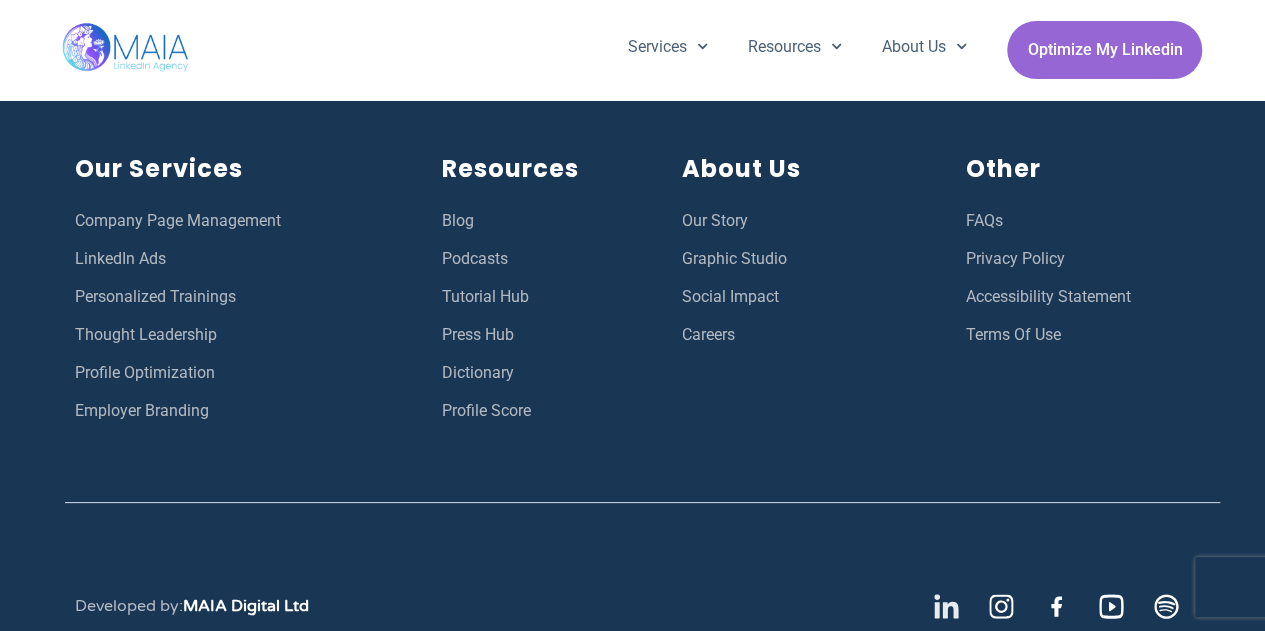 click 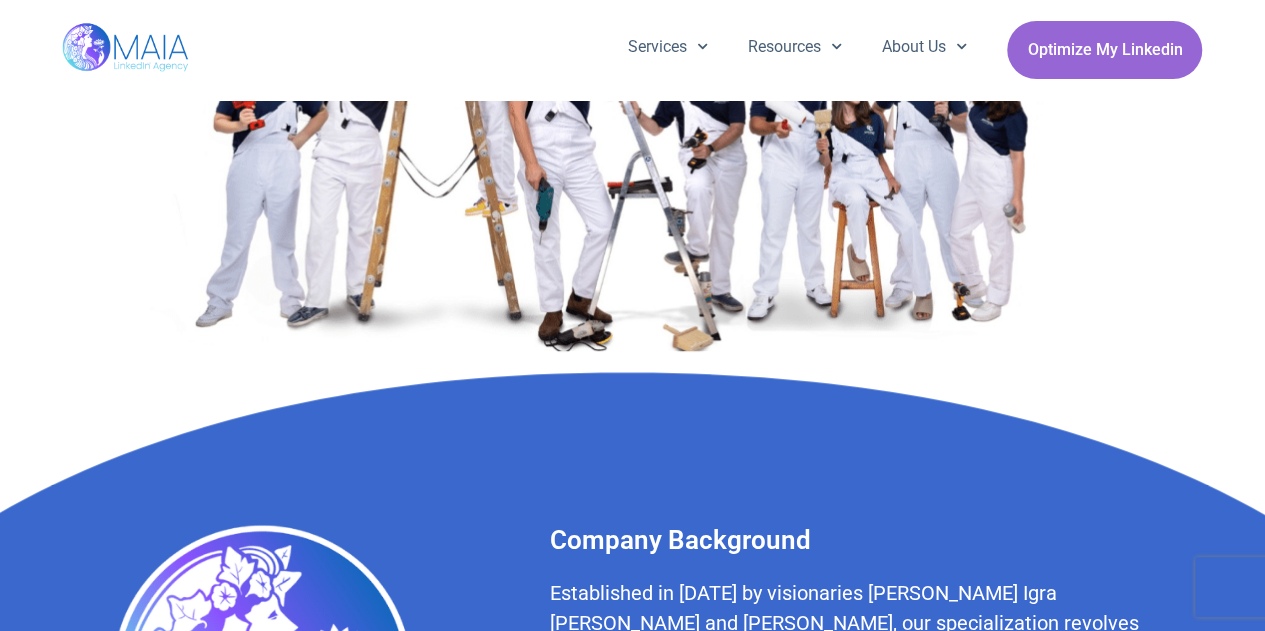 scroll, scrollTop: 0, scrollLeft: 0, axis: both 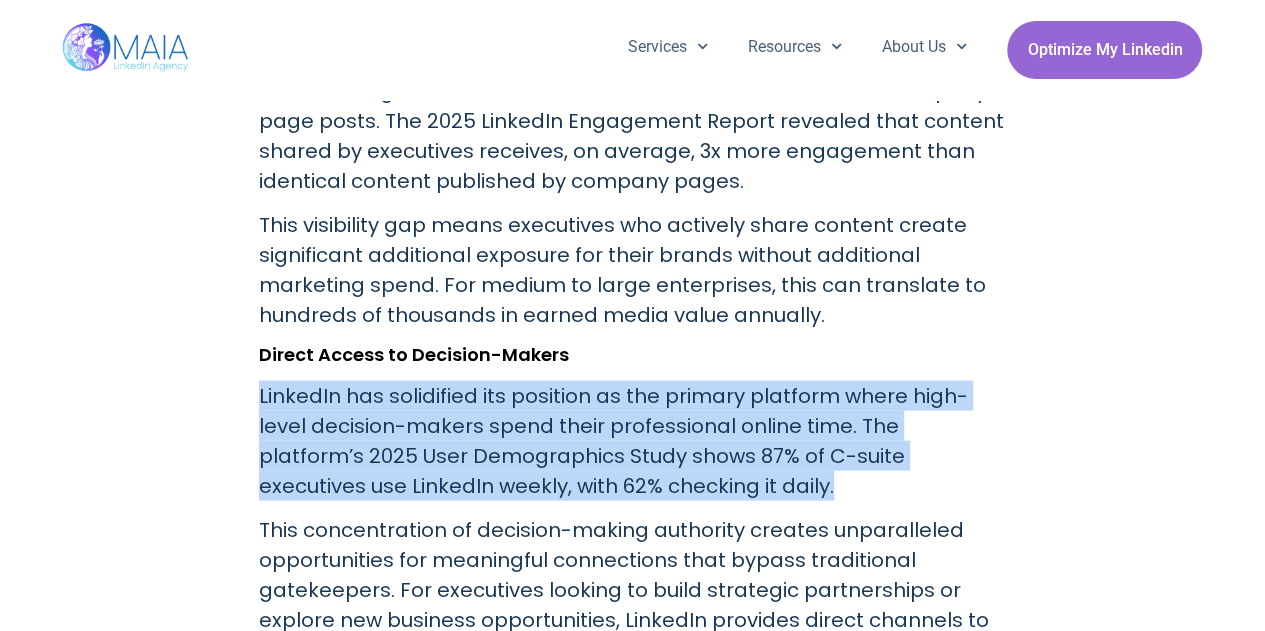 drag, startPoint x: 261, startPoint y: 363, endPoint x: 652, endPoint y: 447, distance: 399.92123 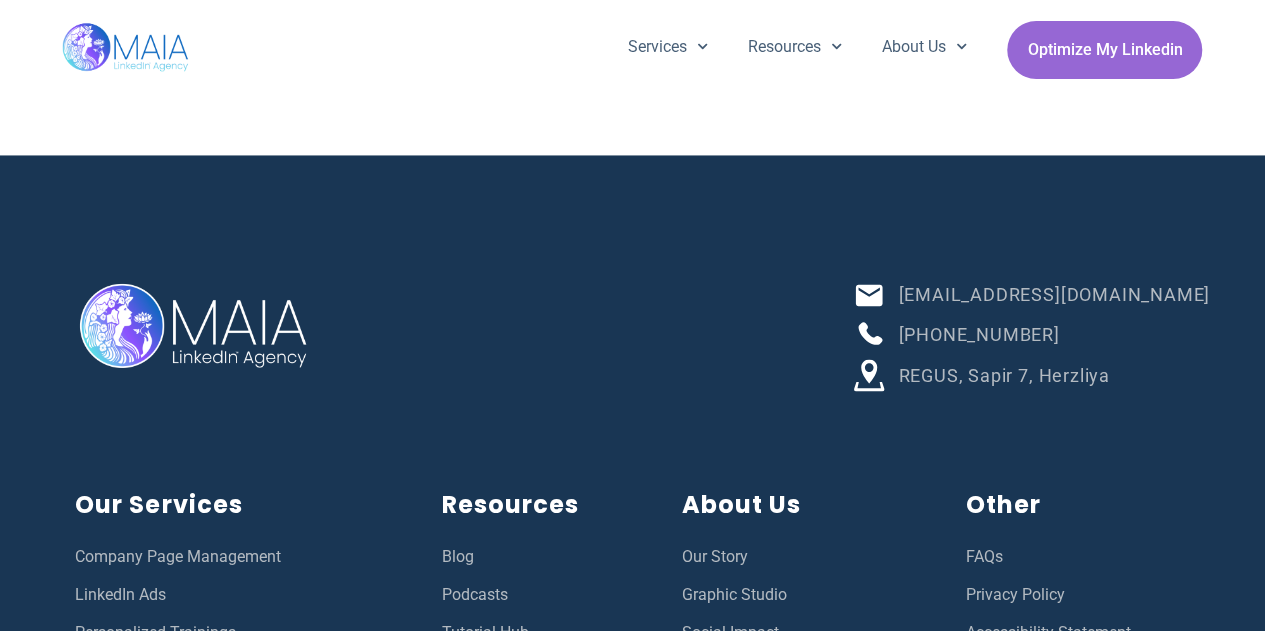 scroll, scrollTop: 5700, scrollLeft: 0, axis: vertical 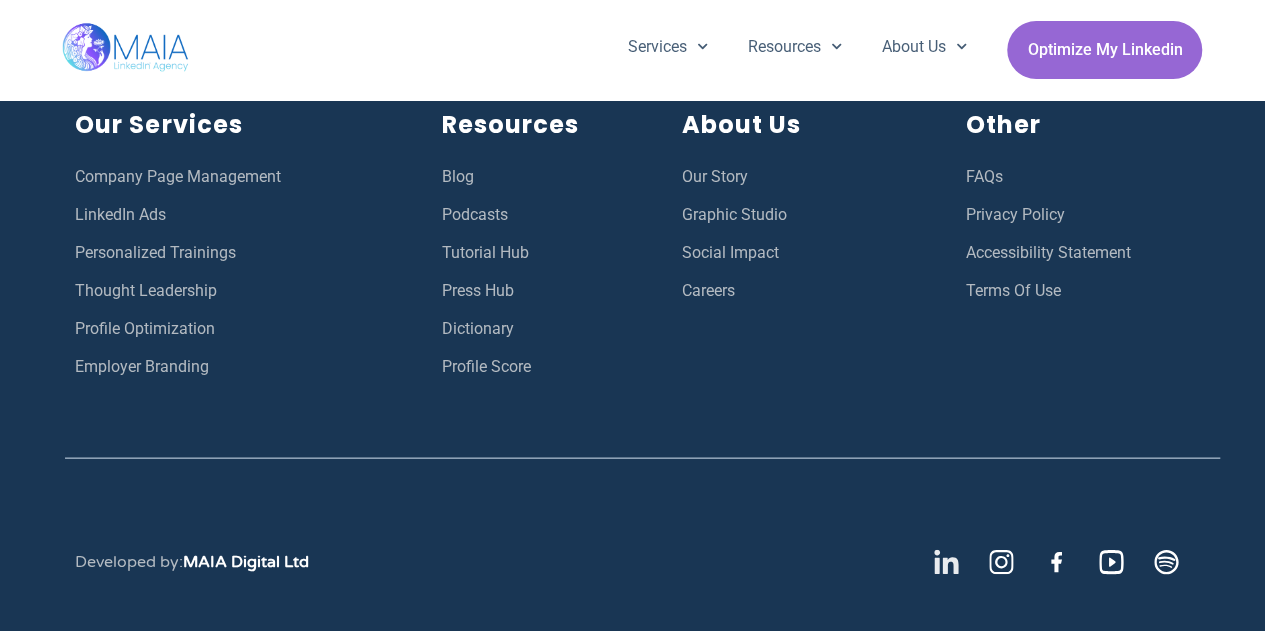 click 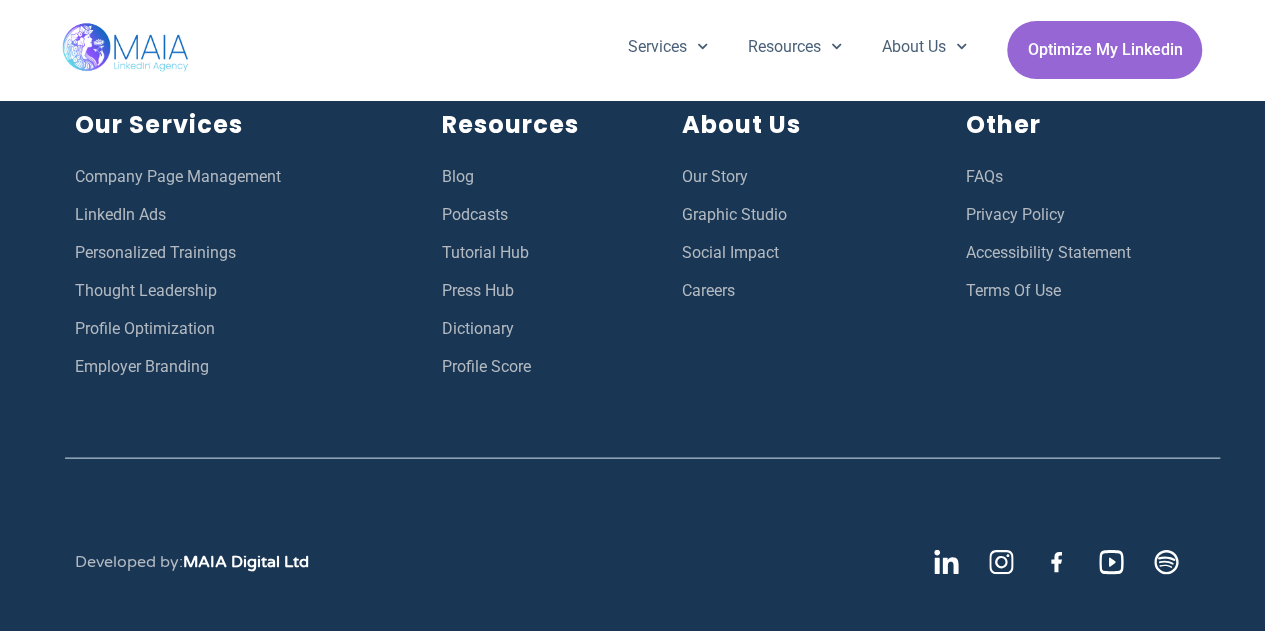 drag, startPoint x: 1063, startPoint y: 530, endPoint x: 1128, endPoint y: 310, distance: 229.4014 